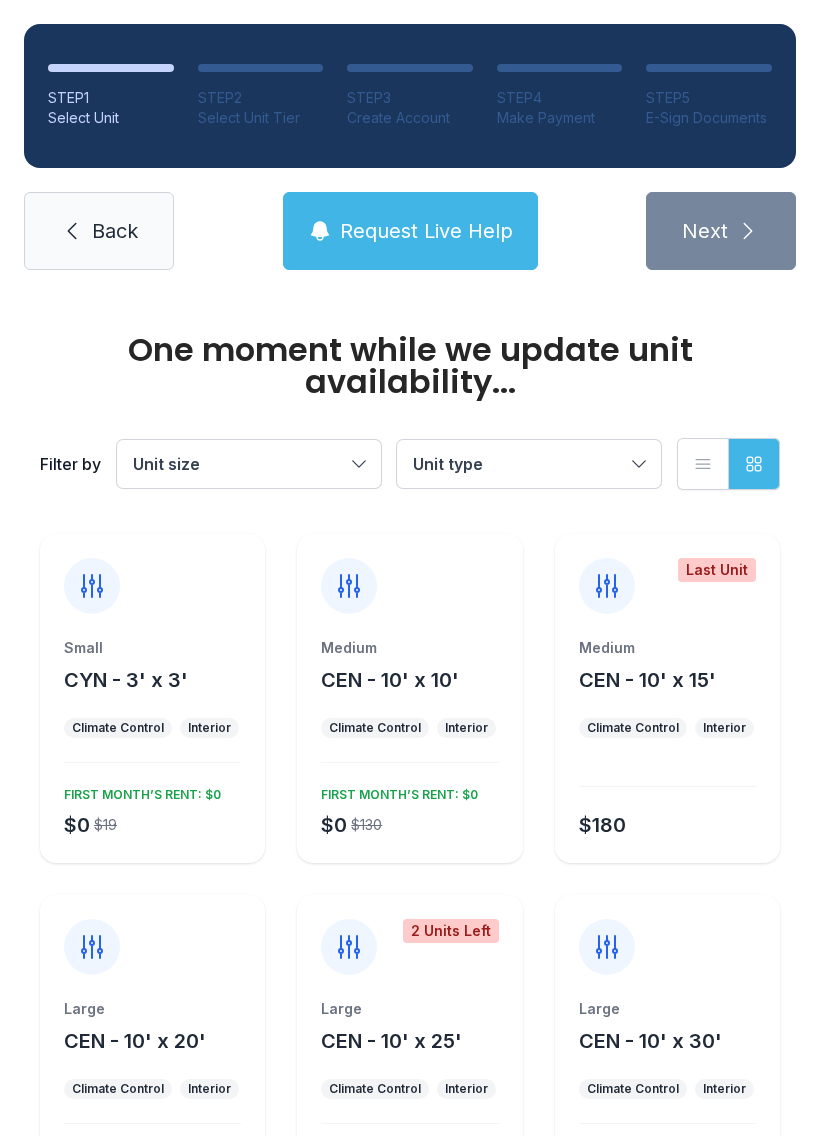 scroll, scrollTop: 0, scrollLeft: 0, axis: both 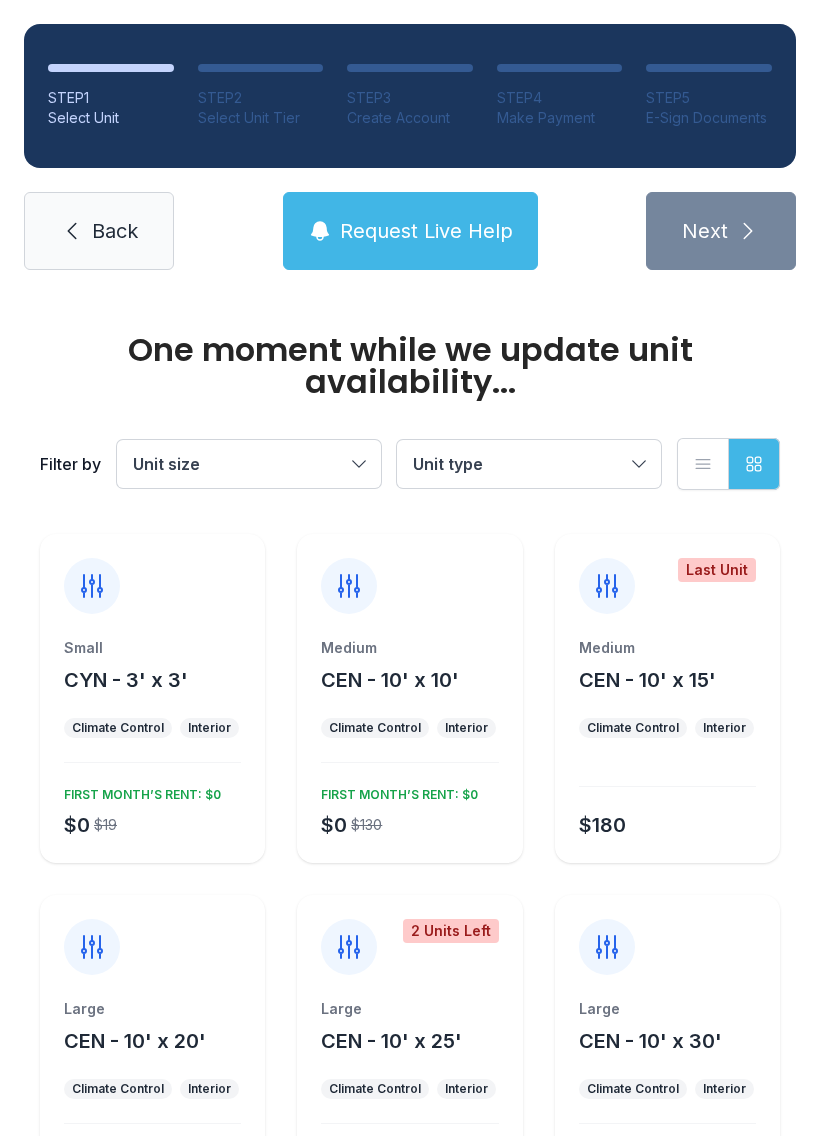 click on "Medium" at bounding box center (409, 648) 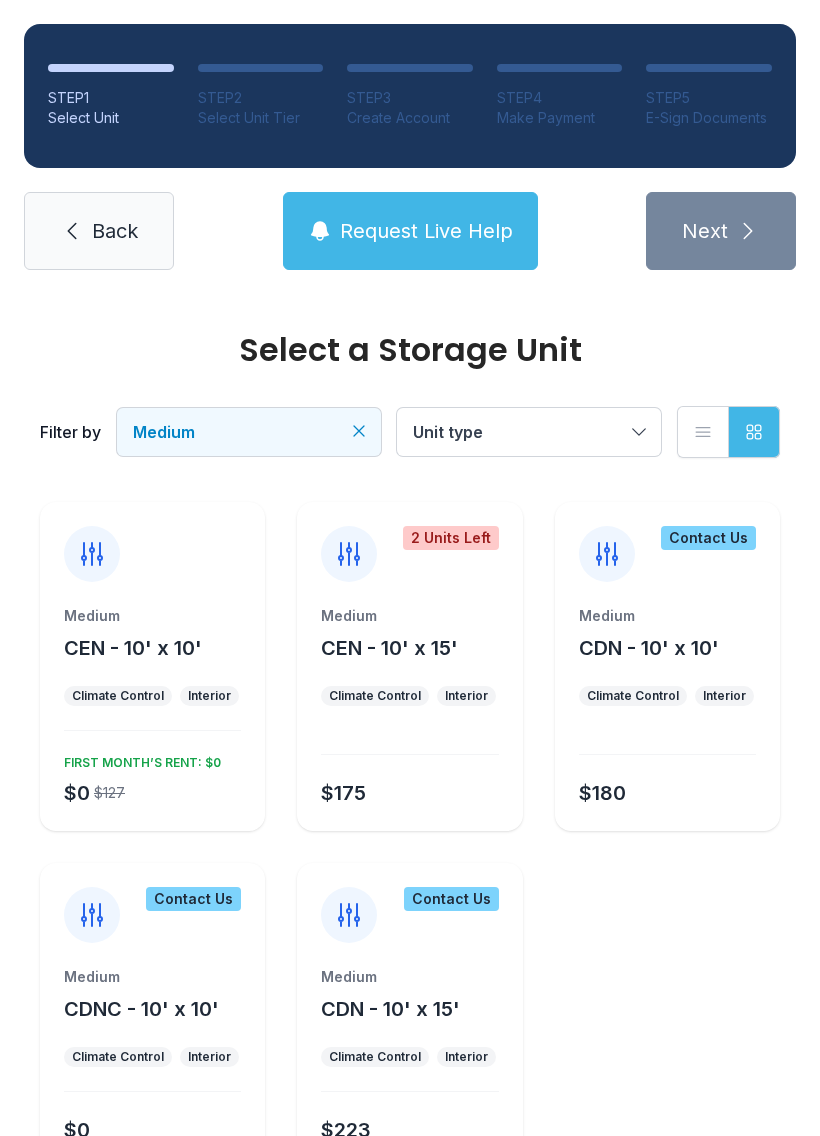click on "$0 $127" at bounding box center [90, 789] 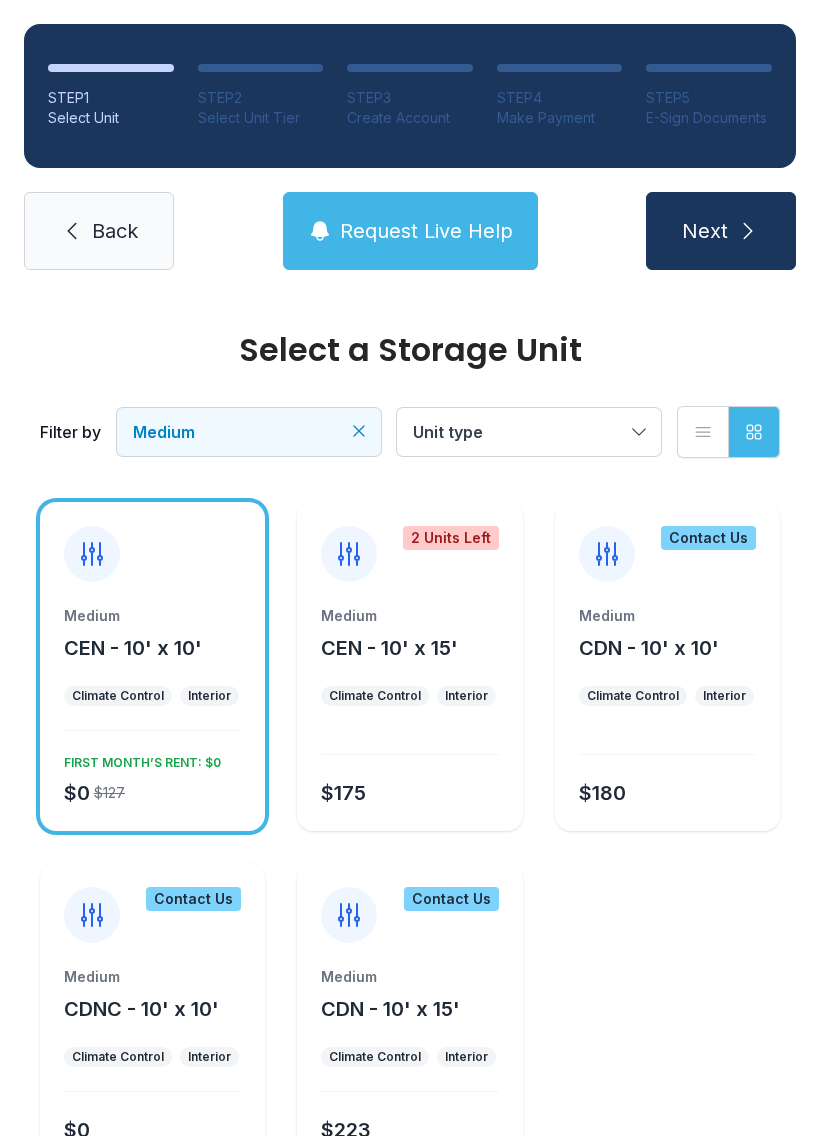 click on "Next" at bounding box center [721, 231] 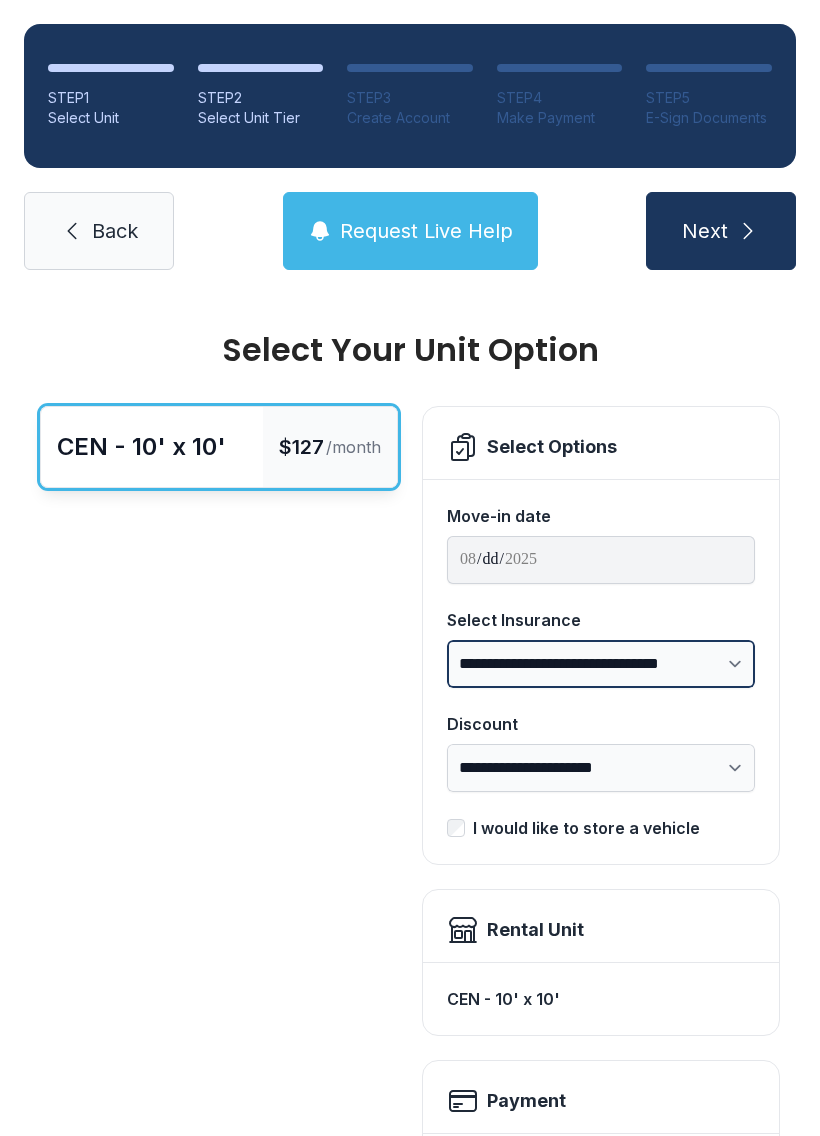 click on "**********" at bounding box center (601, 664) 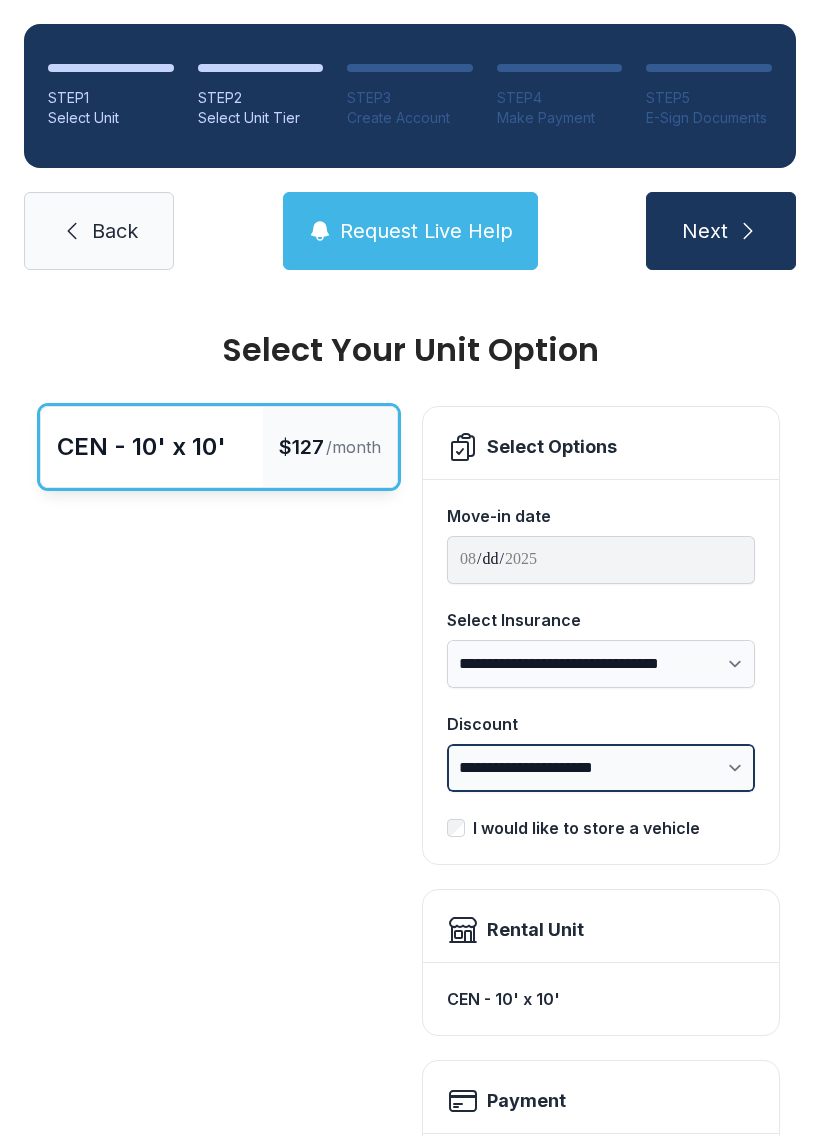 click on "**********" at bounding box center [601, 768] 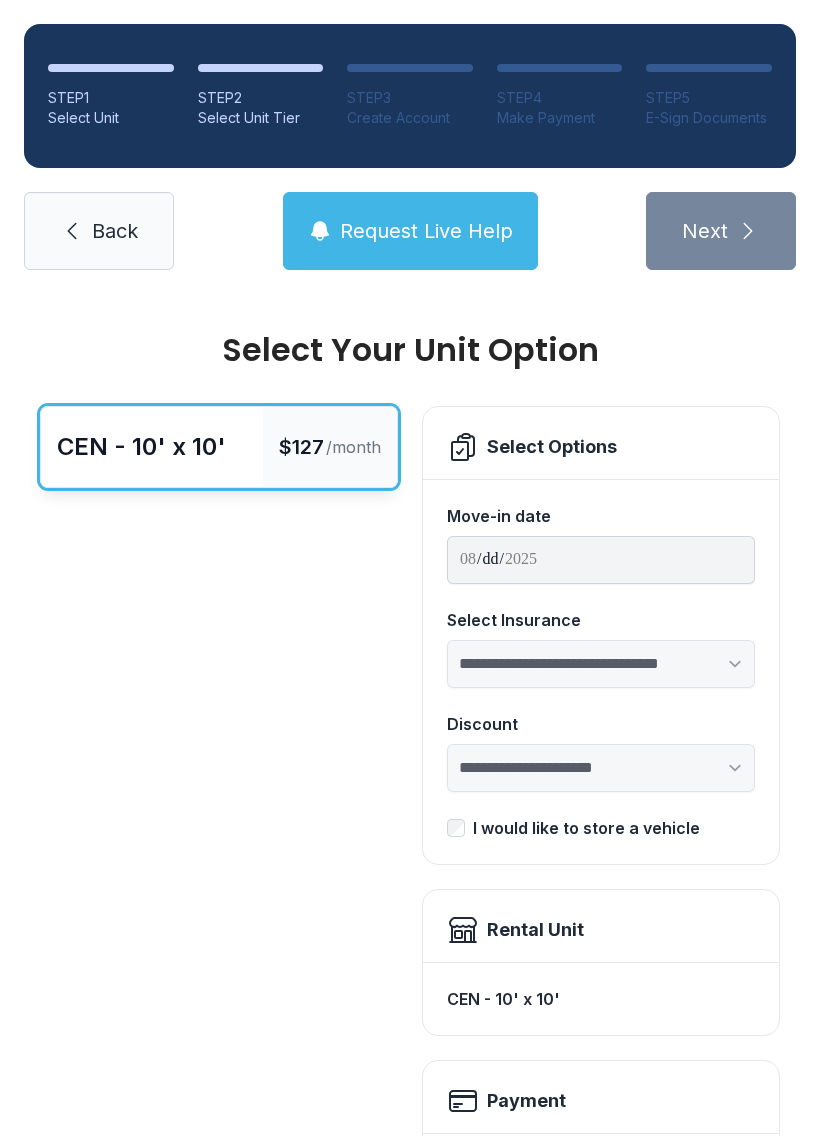 select on "****" 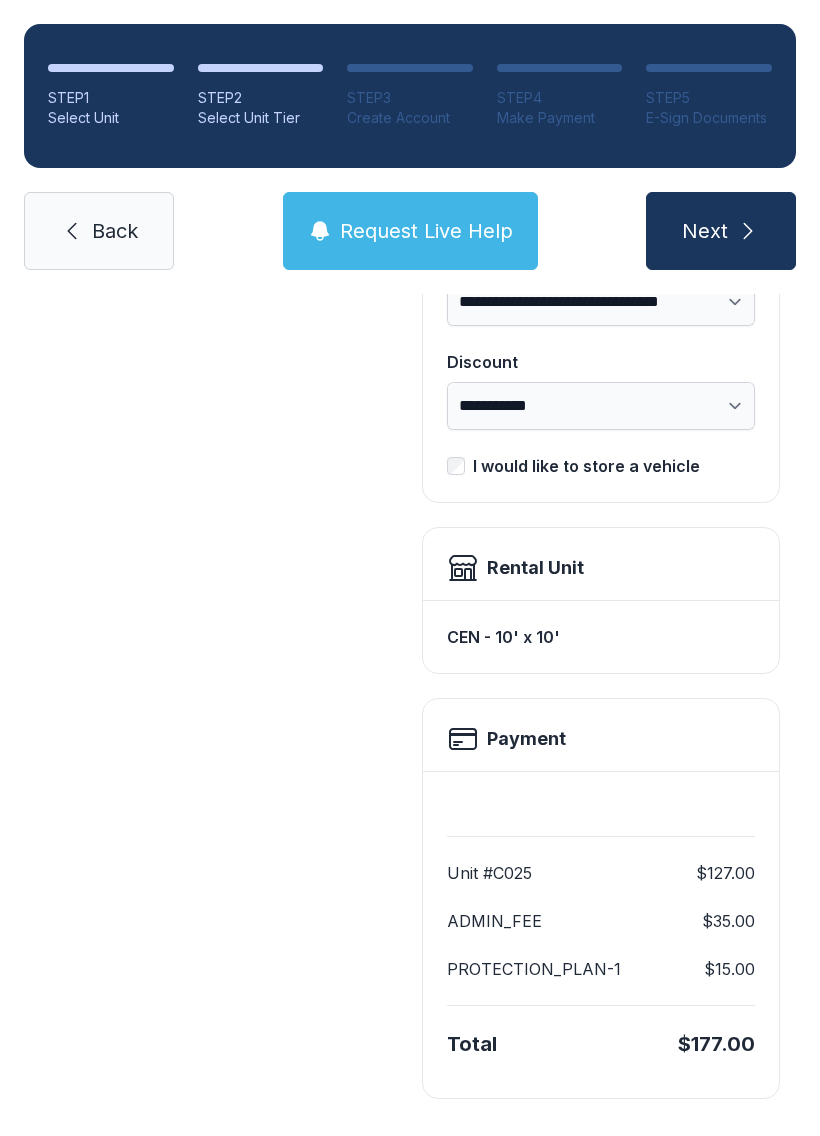 scroll, scrollTop: 361, scrollLeft: 0, axis: vertical 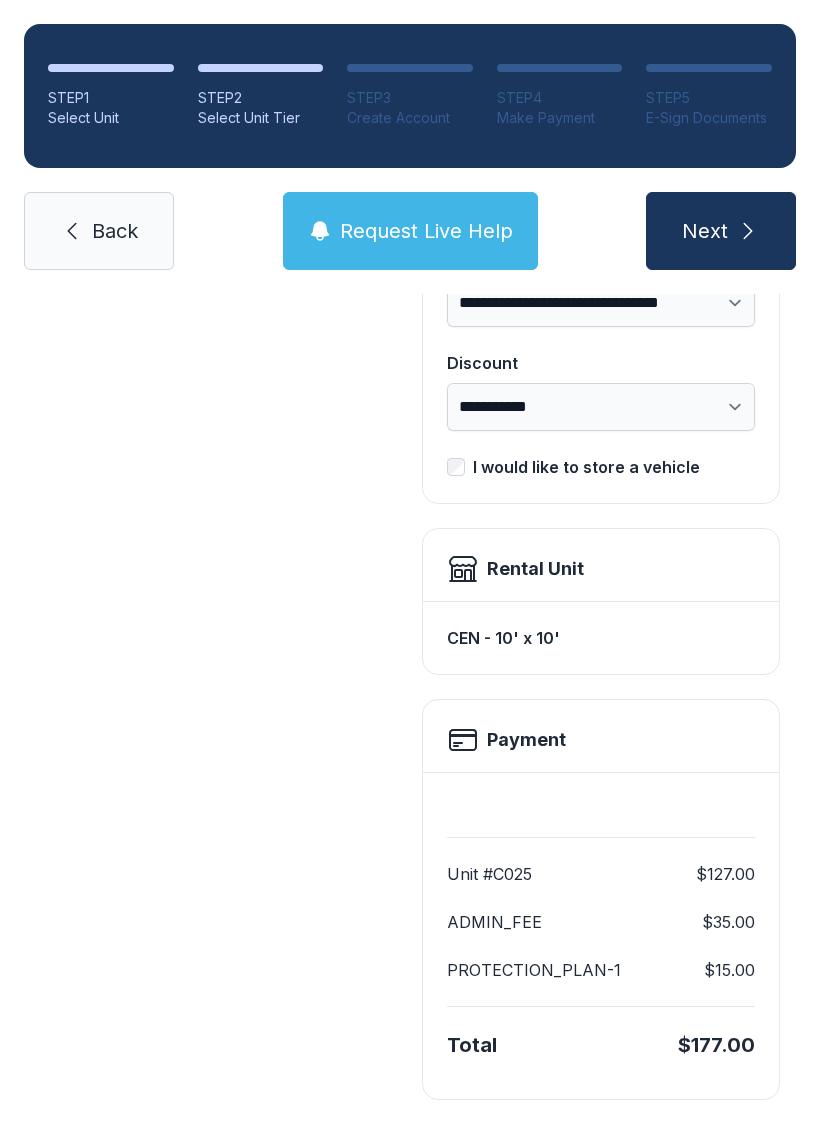 click on "Next" at bounding box center [705, 231] 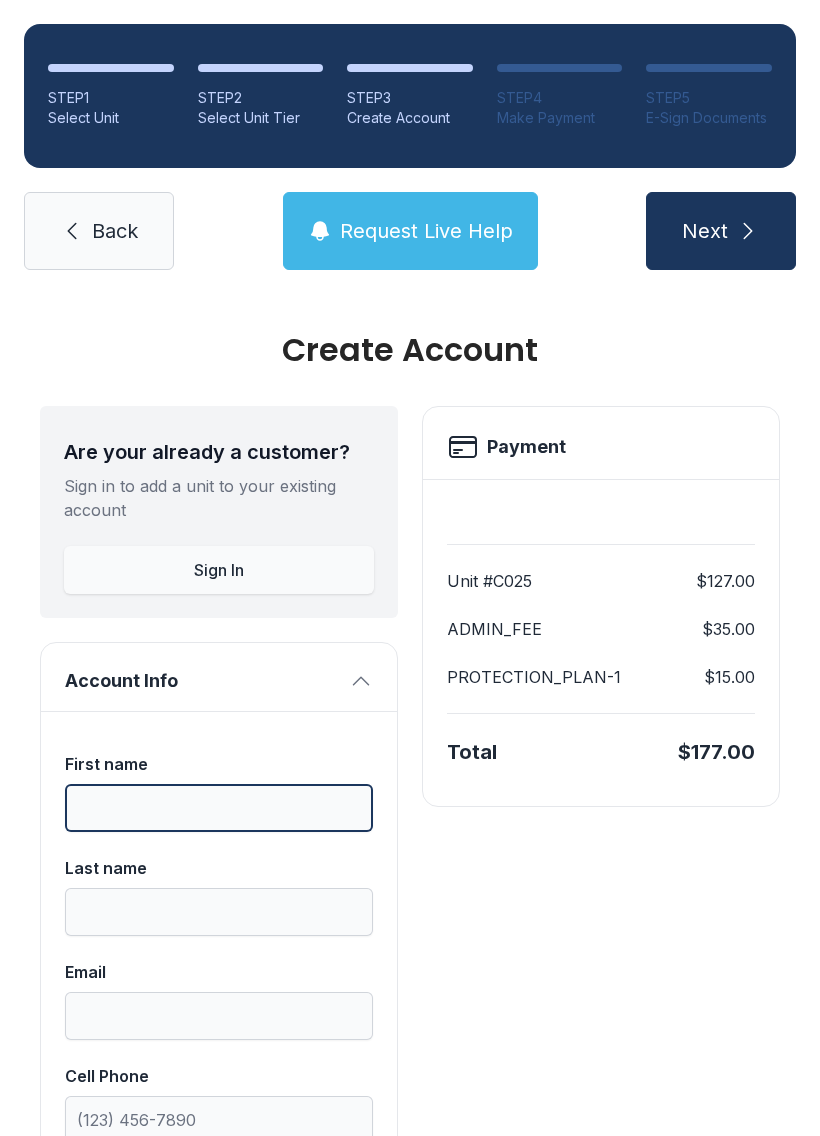 click on "First name" at bounding box center (219, 808) 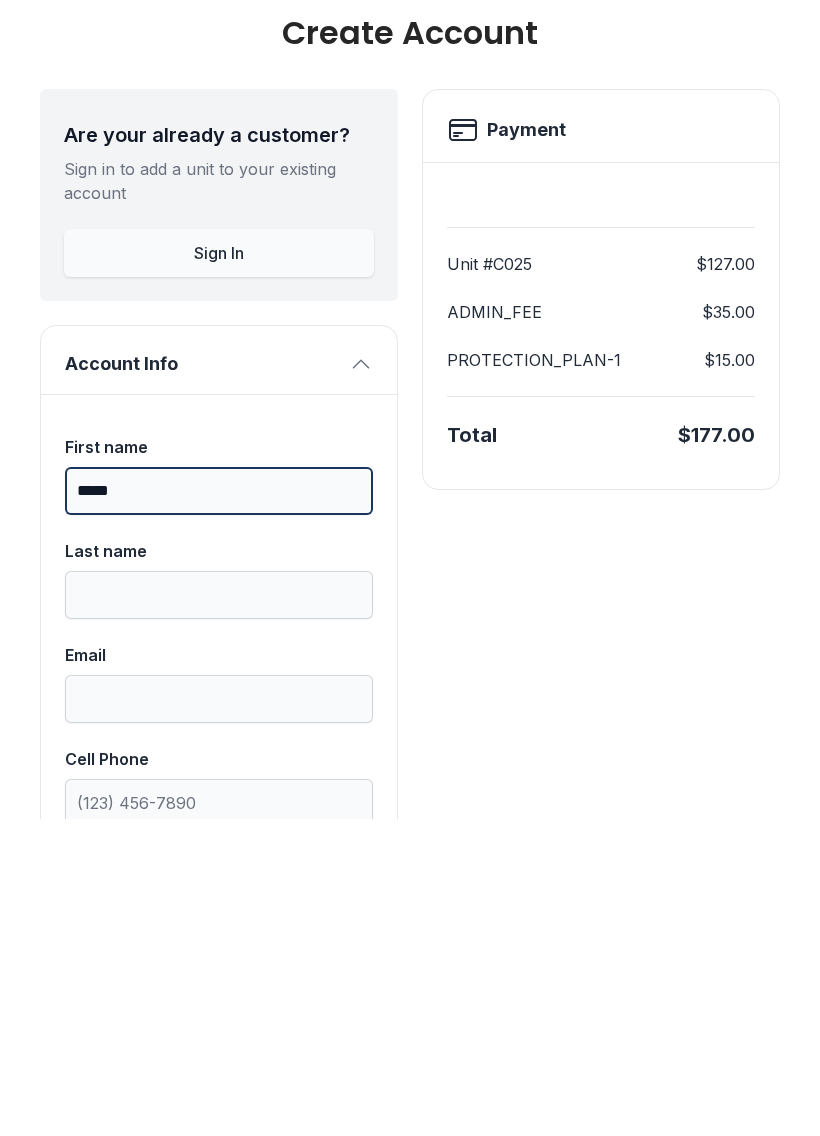 type on "*****" 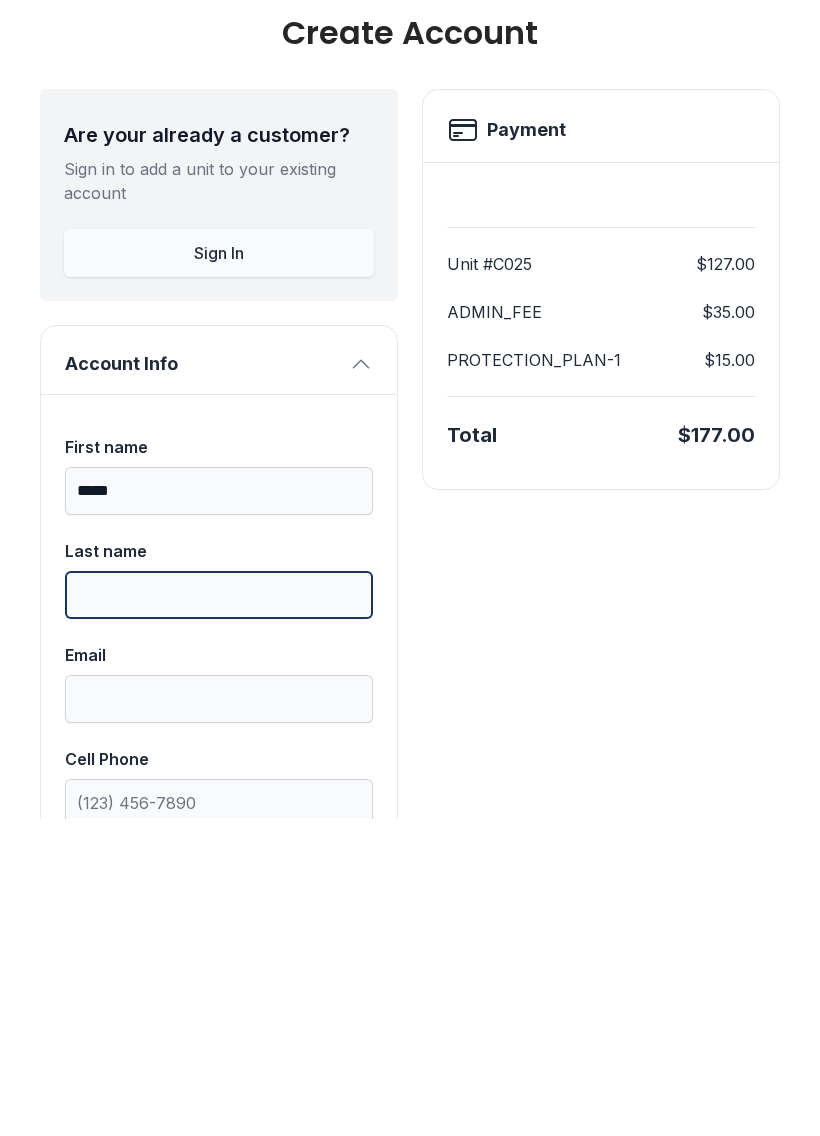 click on "Last name" at bounding box center (219, 912) 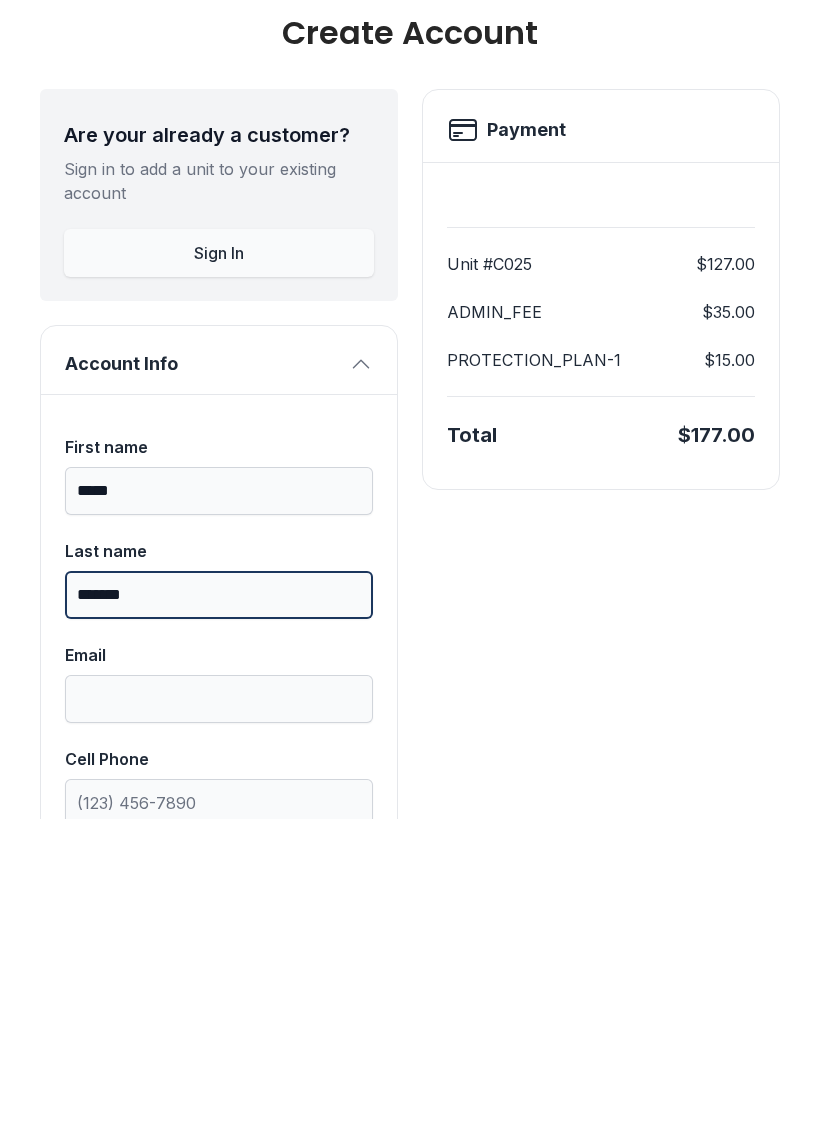 type on "*******" 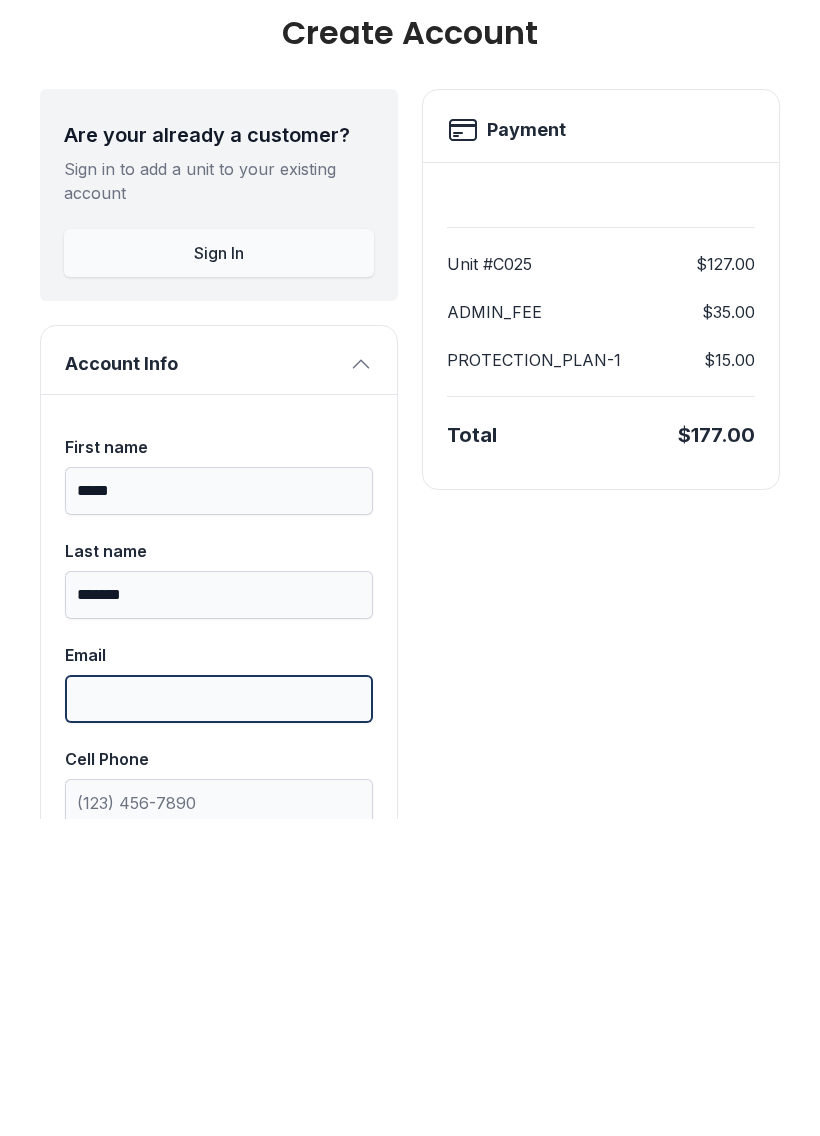 click on "Email" at bounding box center (219, 1016) 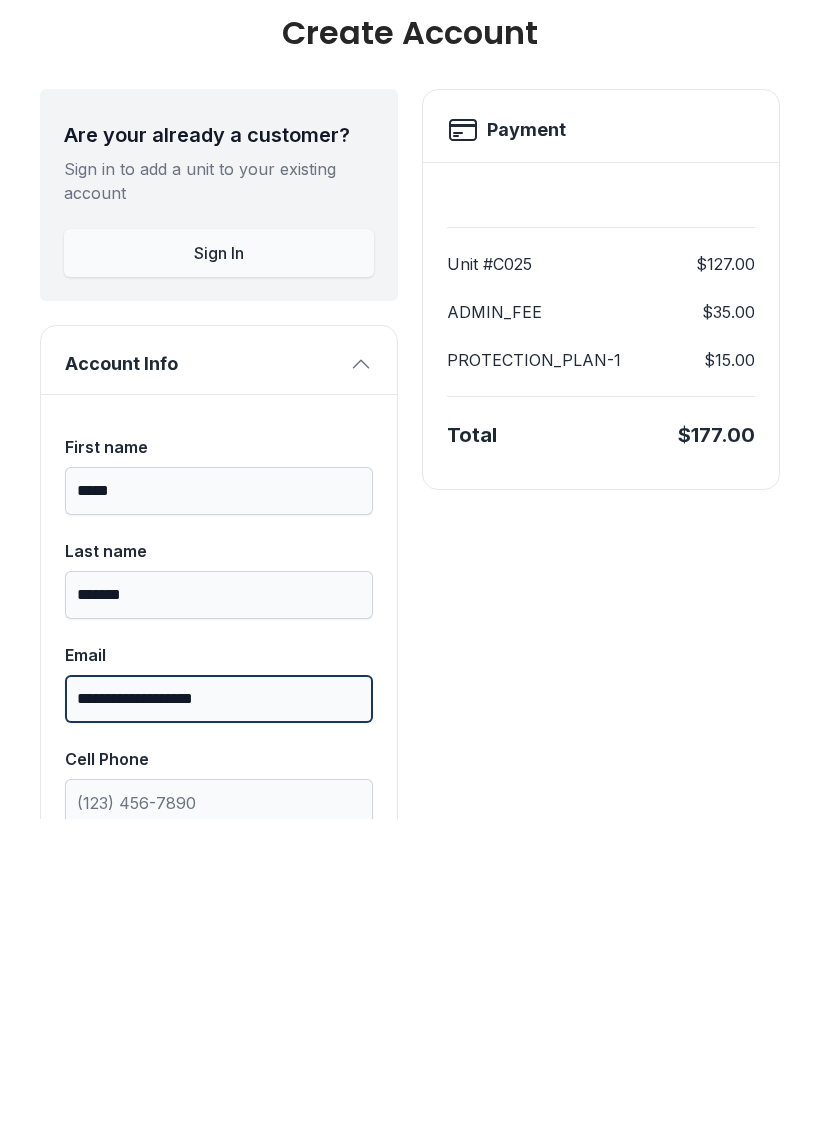 scroll, scrollTop: 0, scrollLeft: 0, axis: both 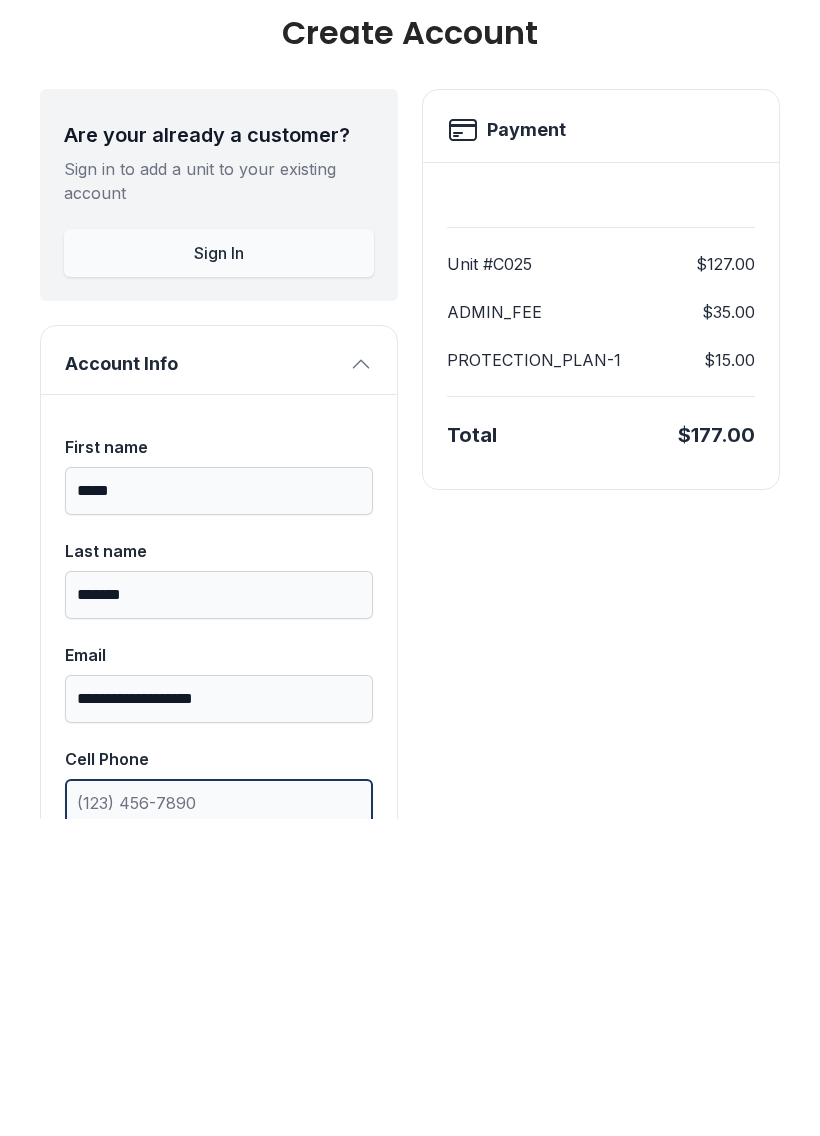 click on "Cell Phone" at bounding box center [219, 1120] 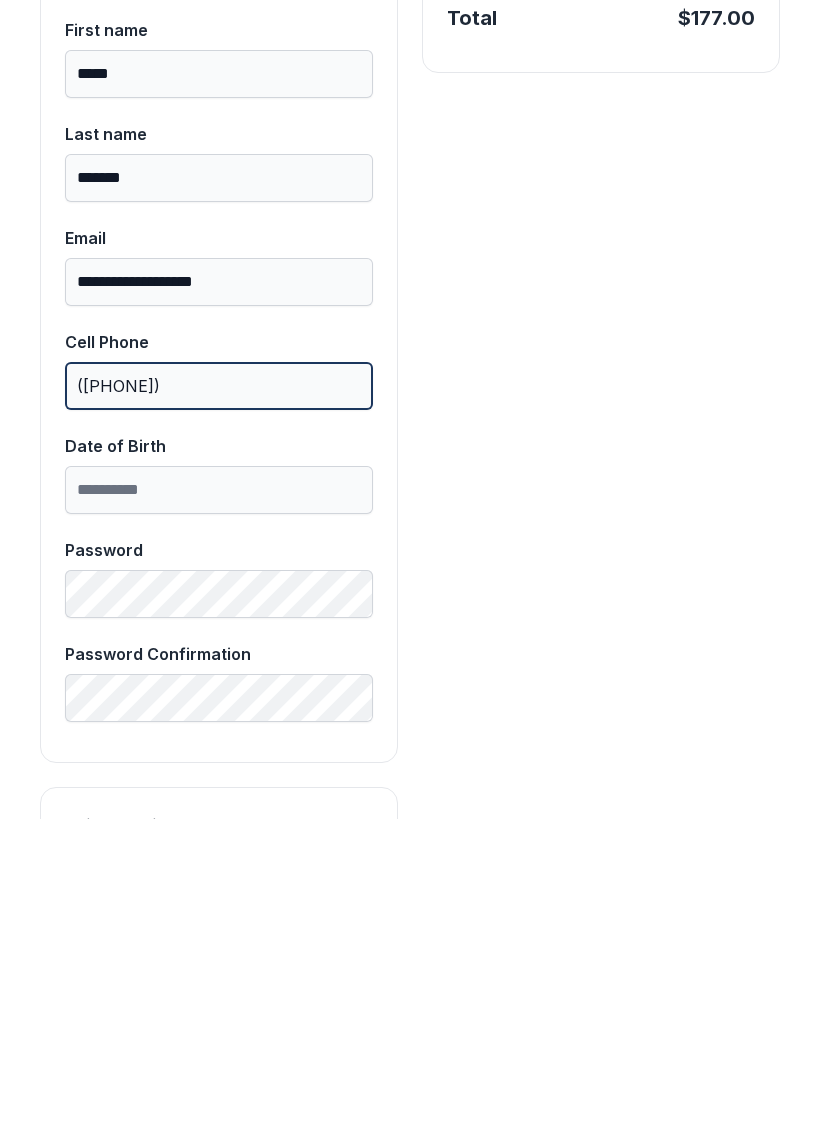 scroll, scrollTop: 423, scrollLeft: 0, axis: vertical 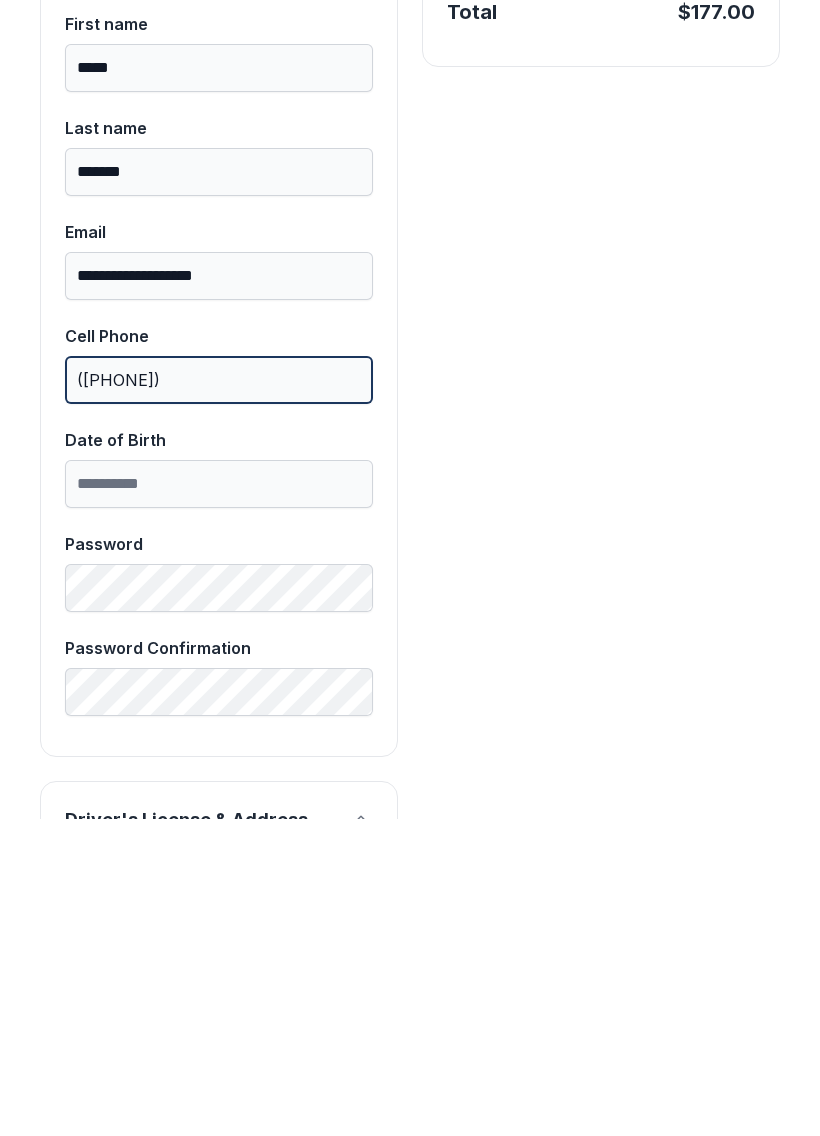 type on "([PHONE])" 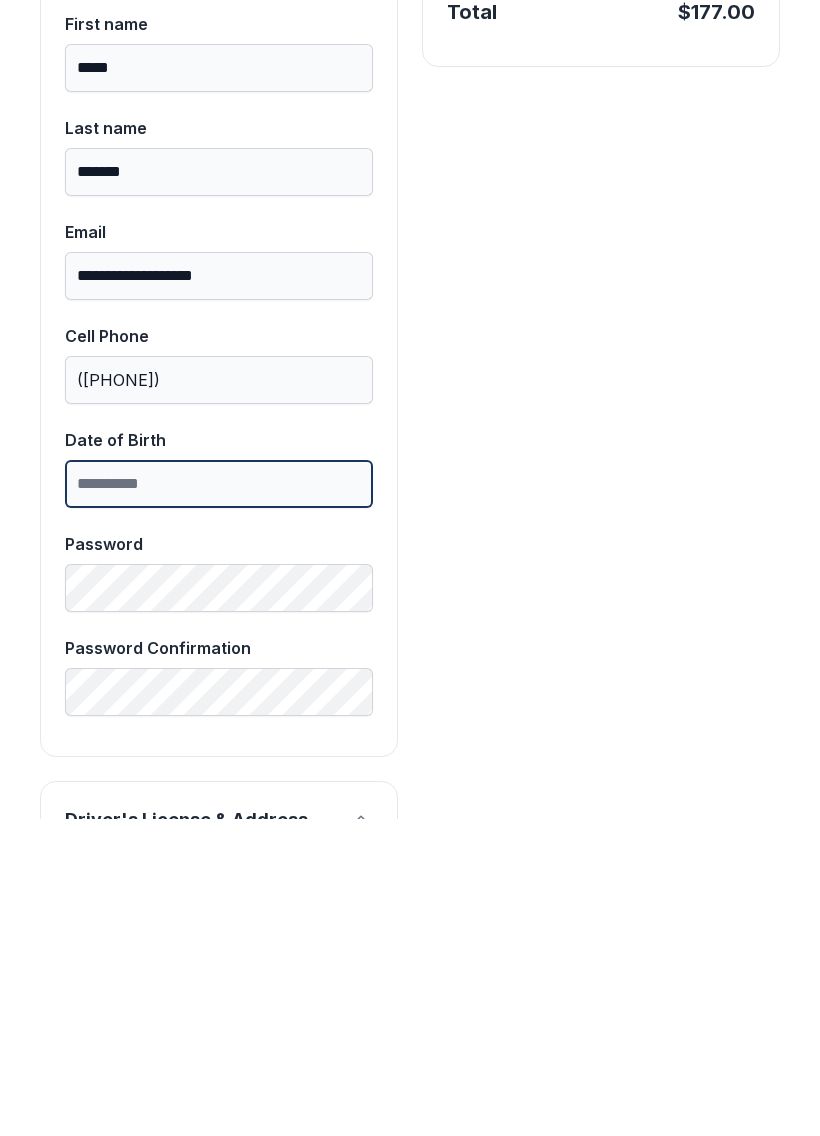 click on "Date of Birth" at bounding box center [219, 801] 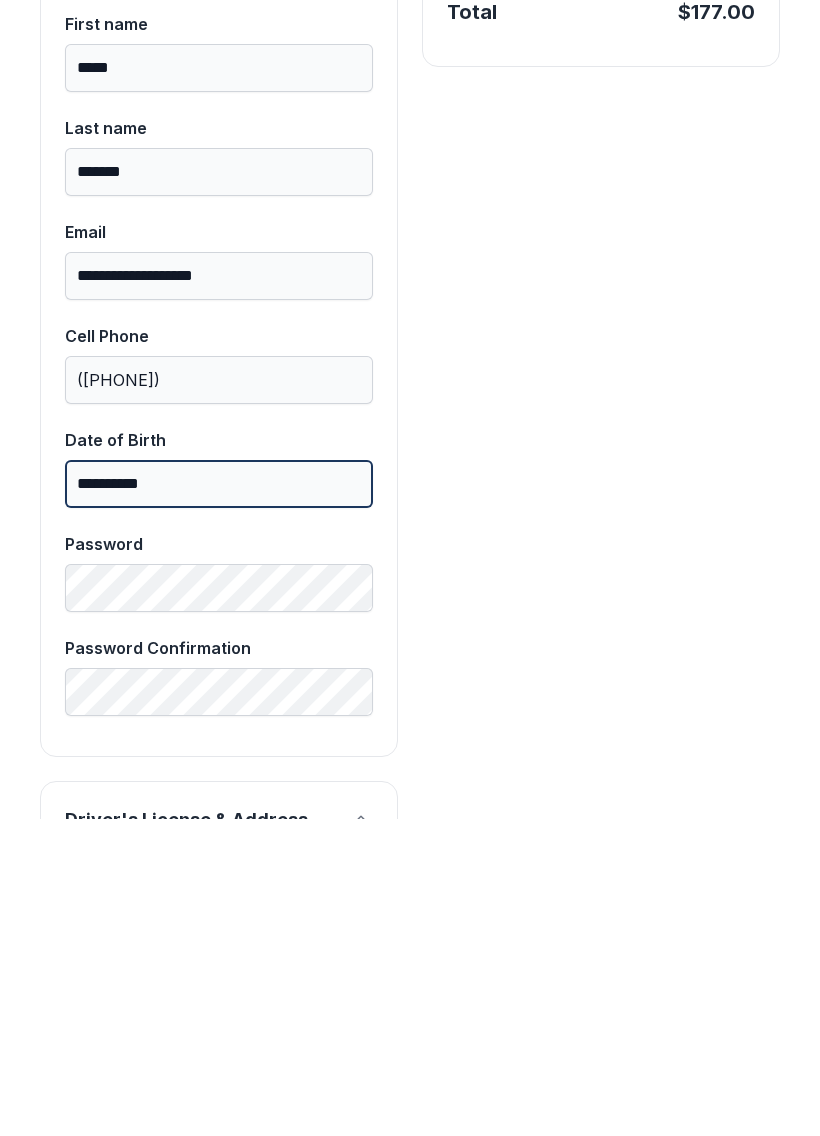 type on "**********" 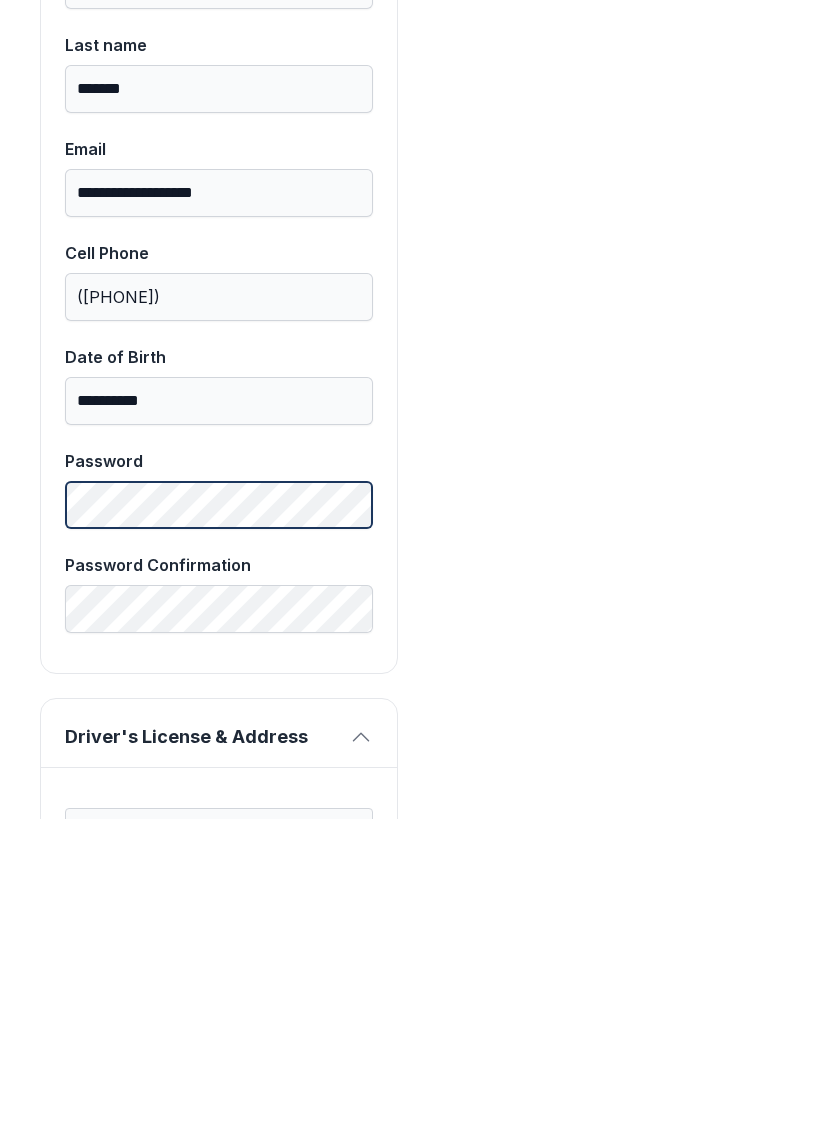 scroll, scrollTop: 508, scrollLeft: 0, axis: vertical 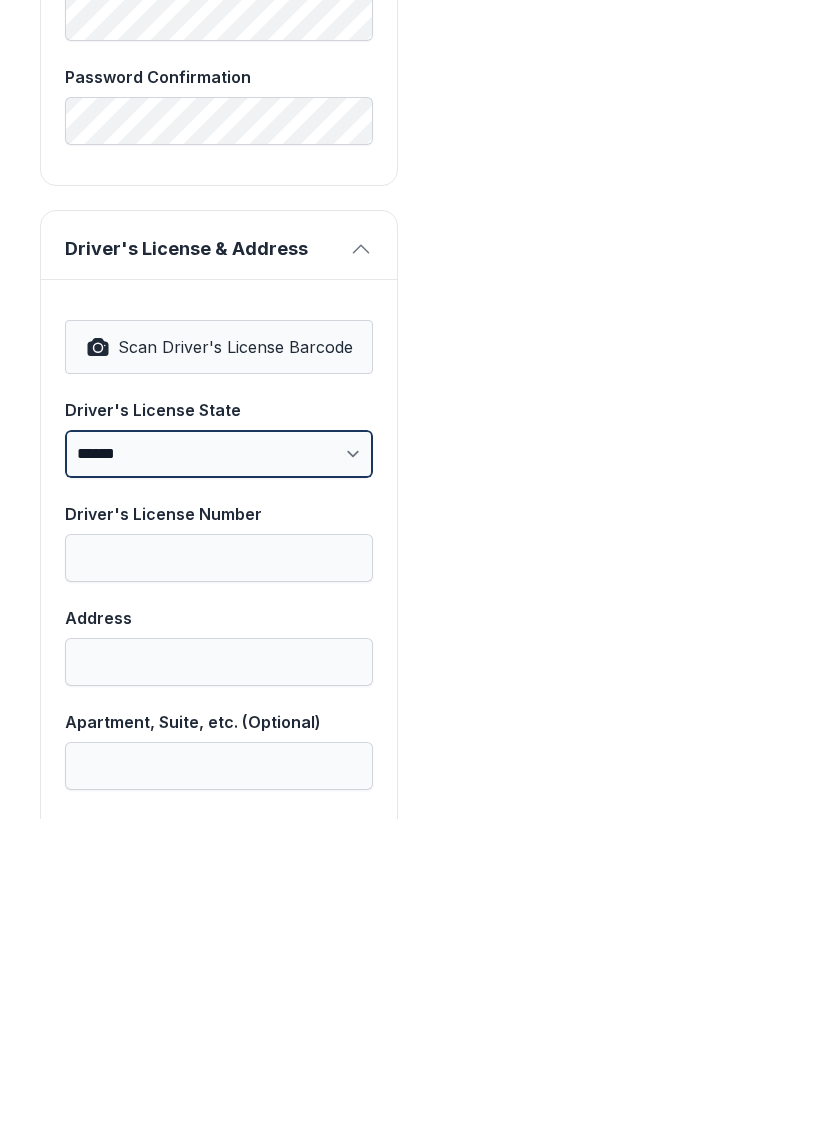 click on "**********" at bounding box center (219, 771) 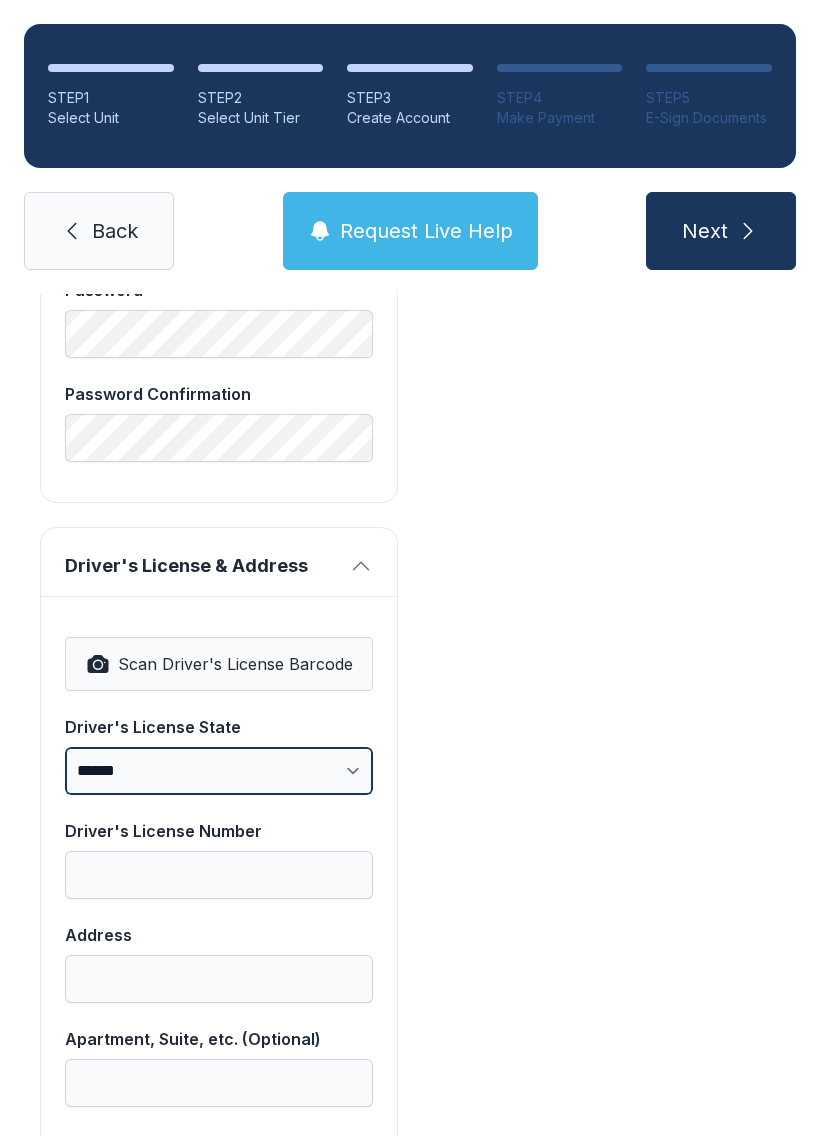select on "**" 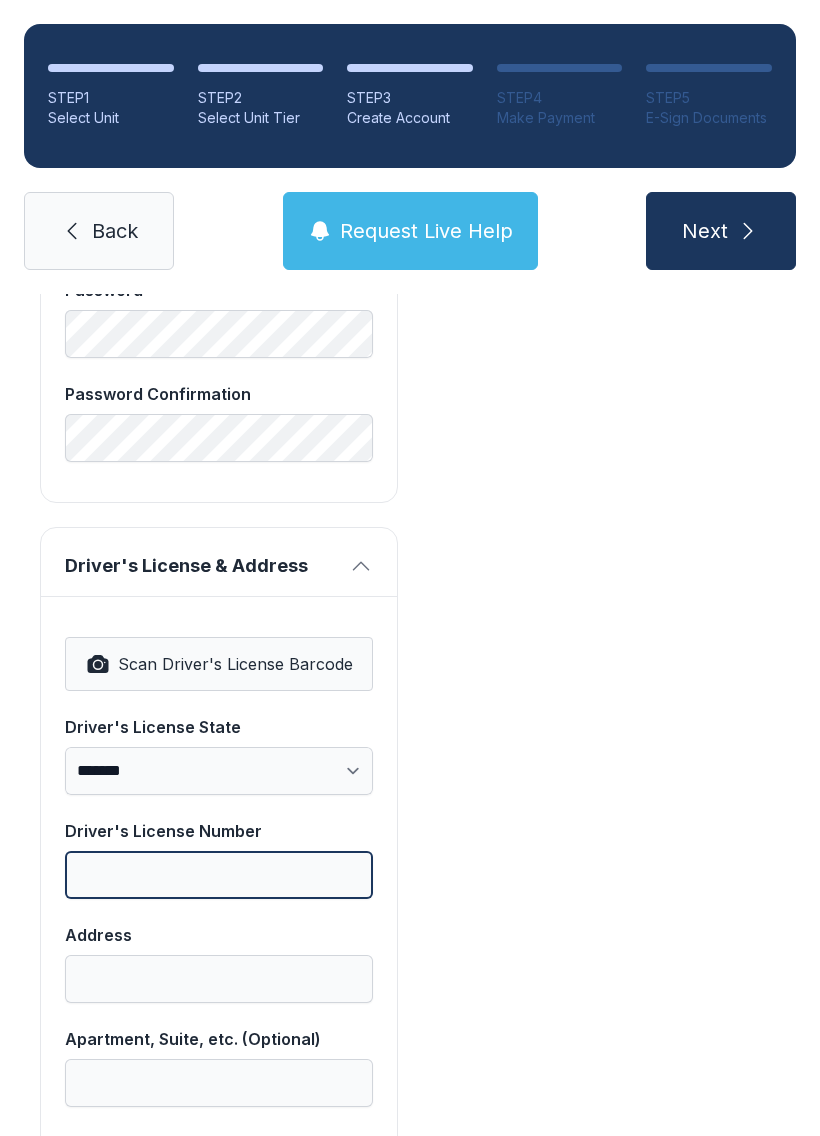 click on "Driver's License Number" at bounding box center [219, 875] 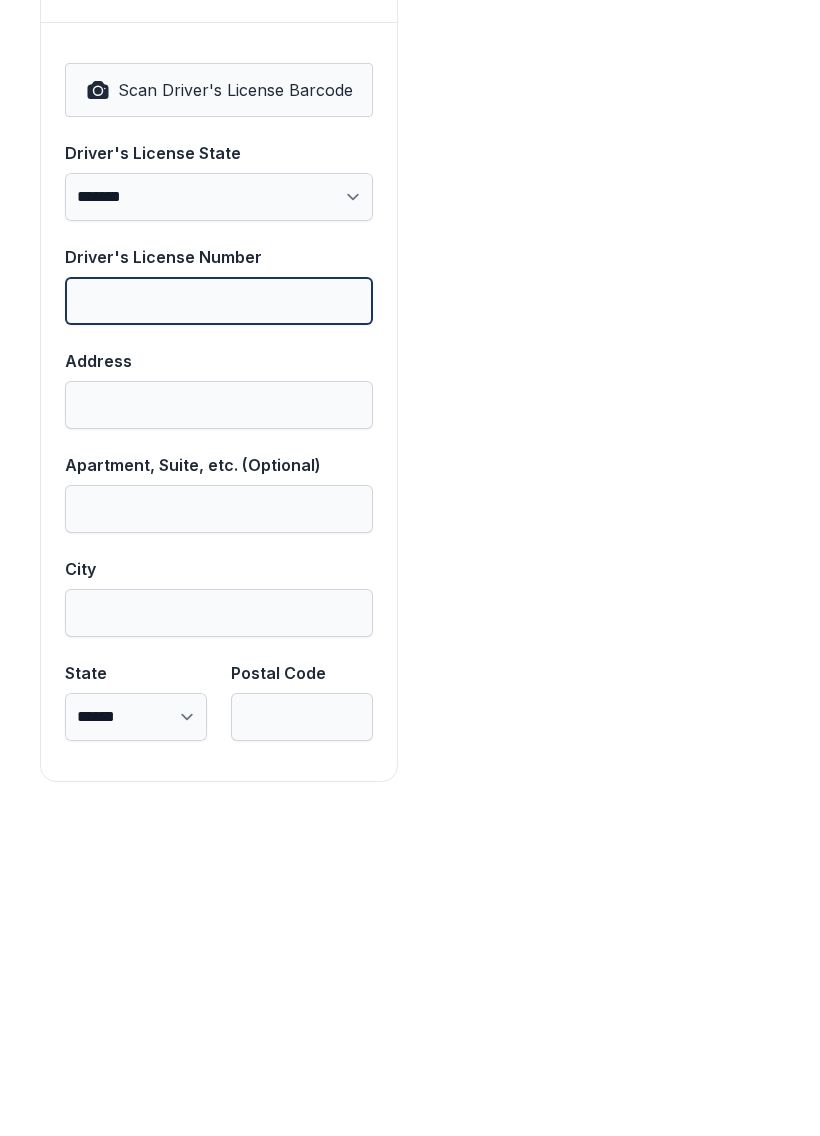 scroll, scrollTop: 1250, scrollLeft: 0, axis: vertical 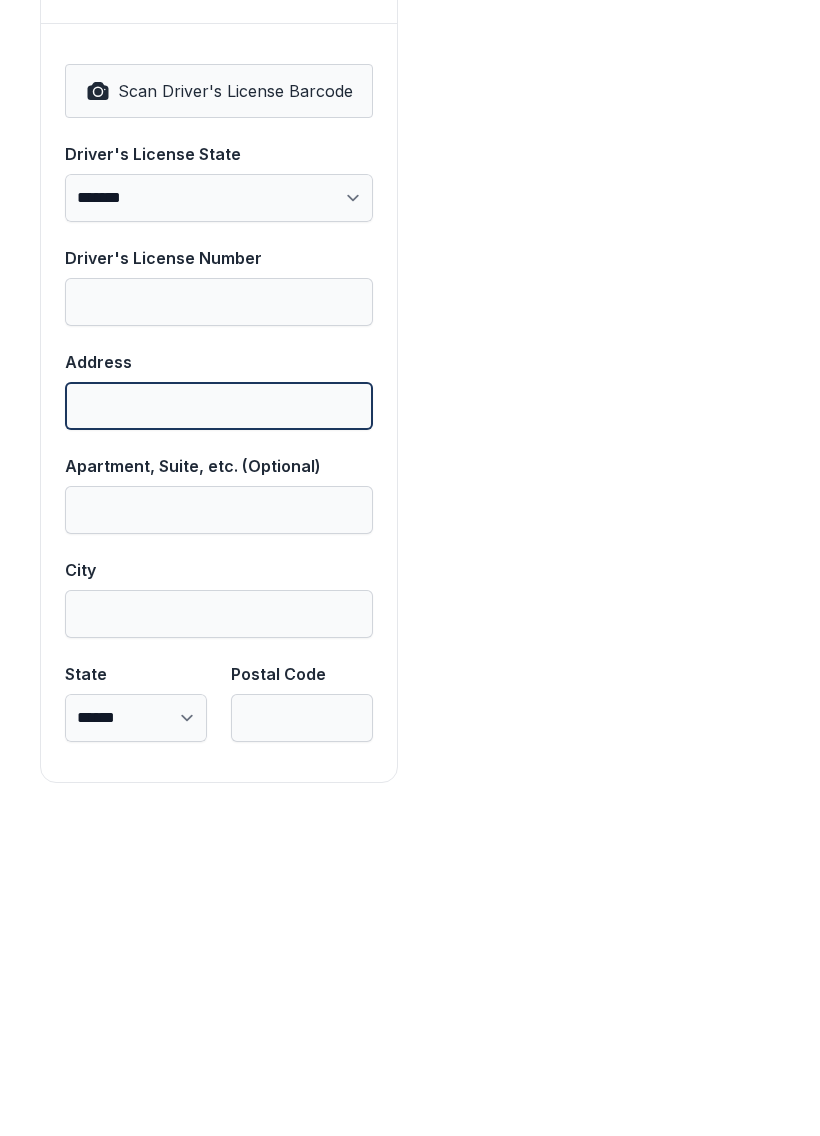 click on "Address" at bounding box center (219, 707) 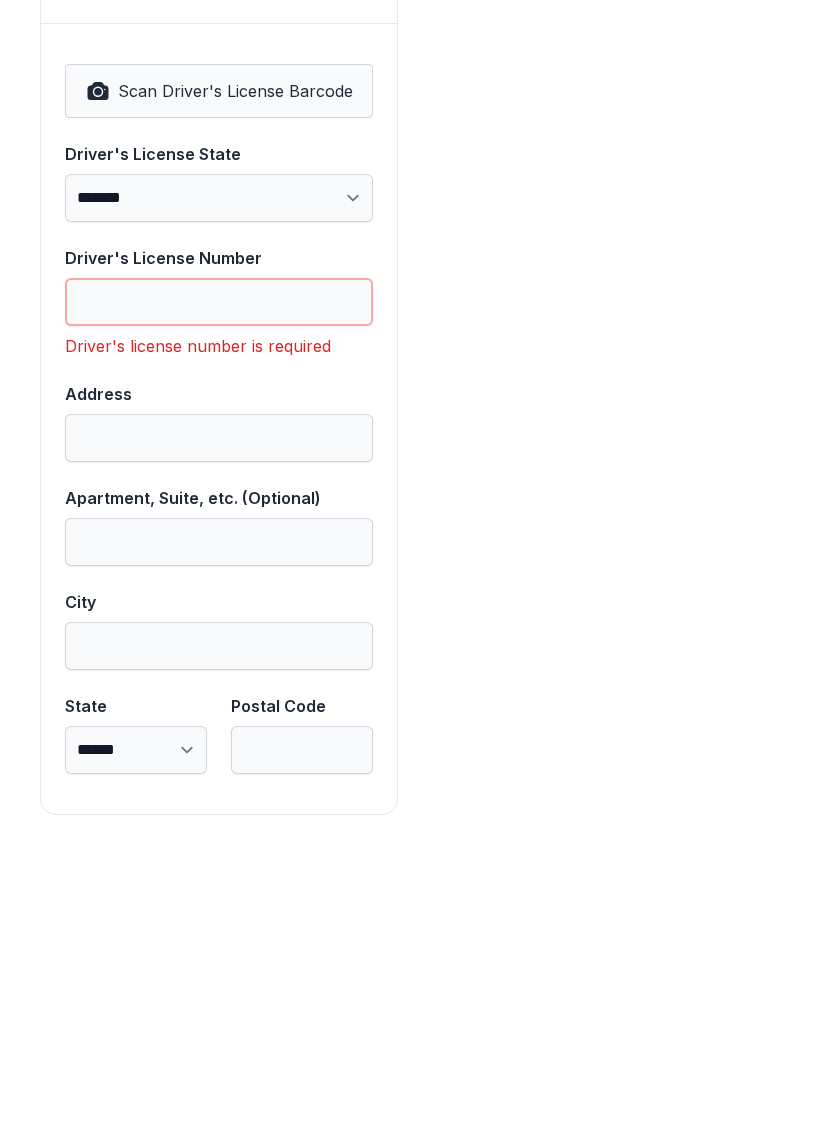 click on "Driver's License Number" at bounding box center (219, 619) 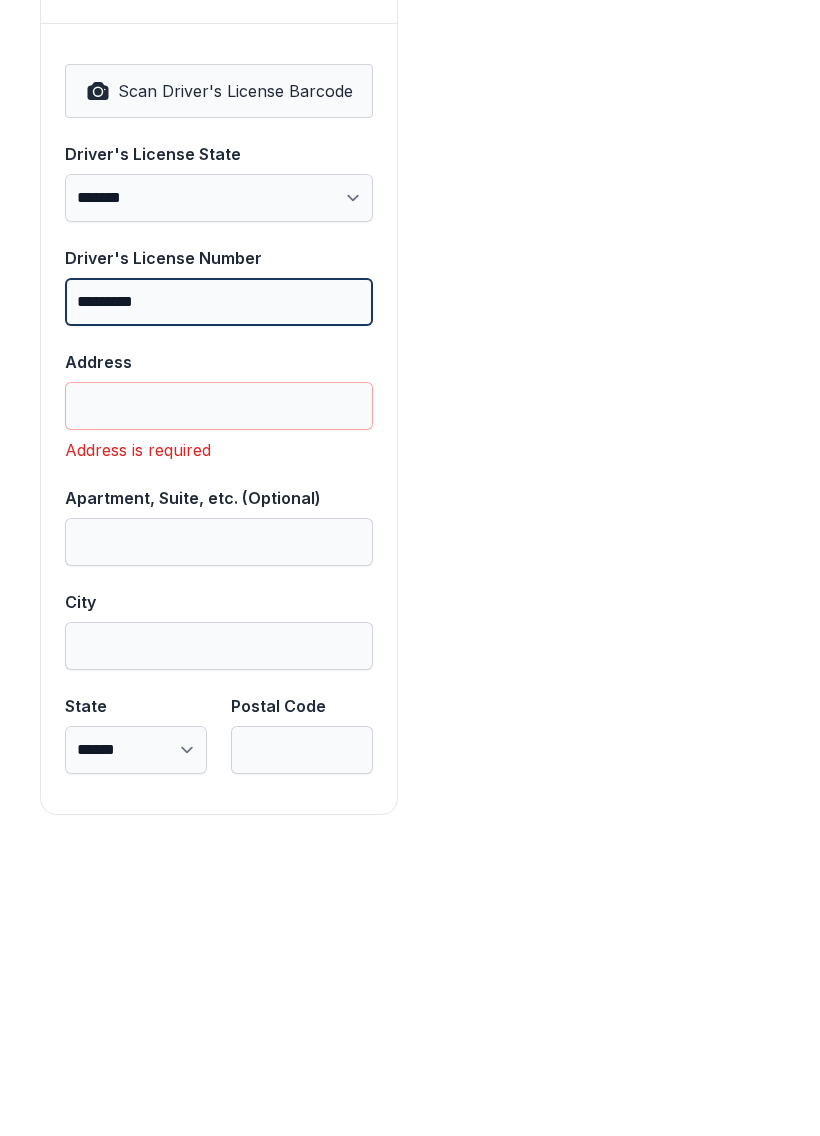 type on "*********" 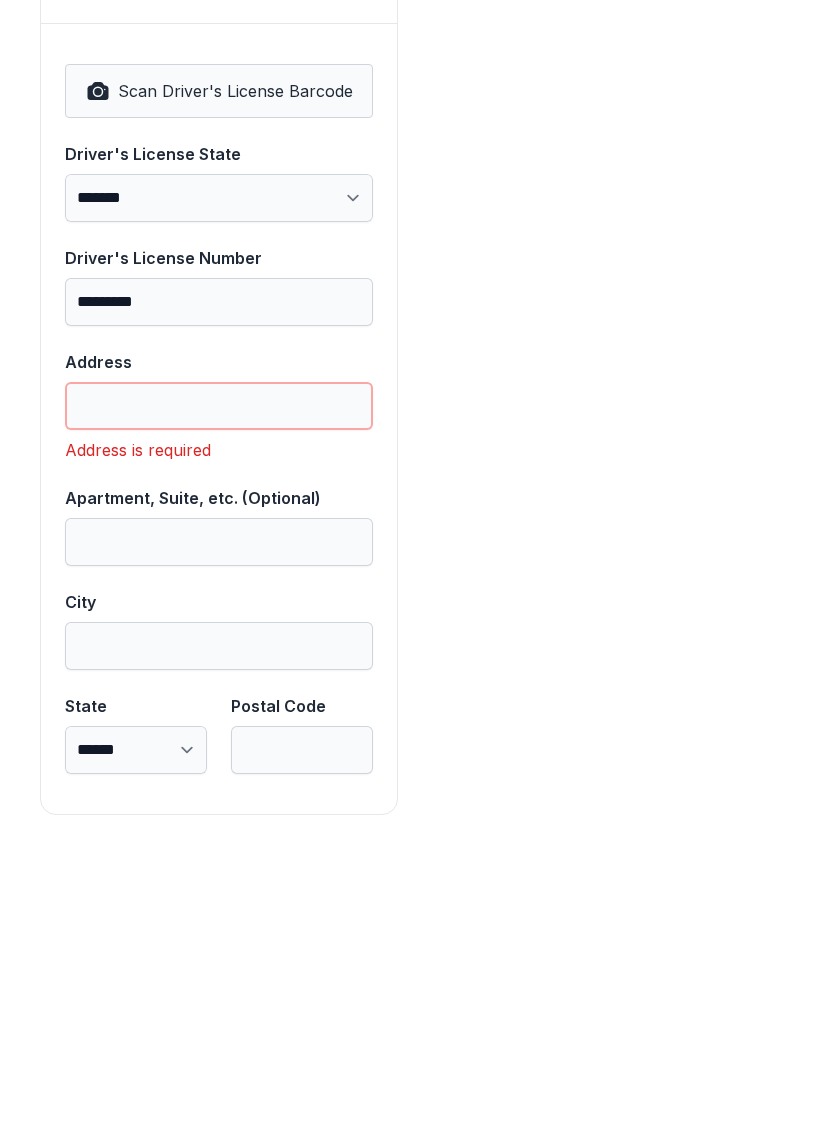click on "Address" at bounding box center [219, 723] 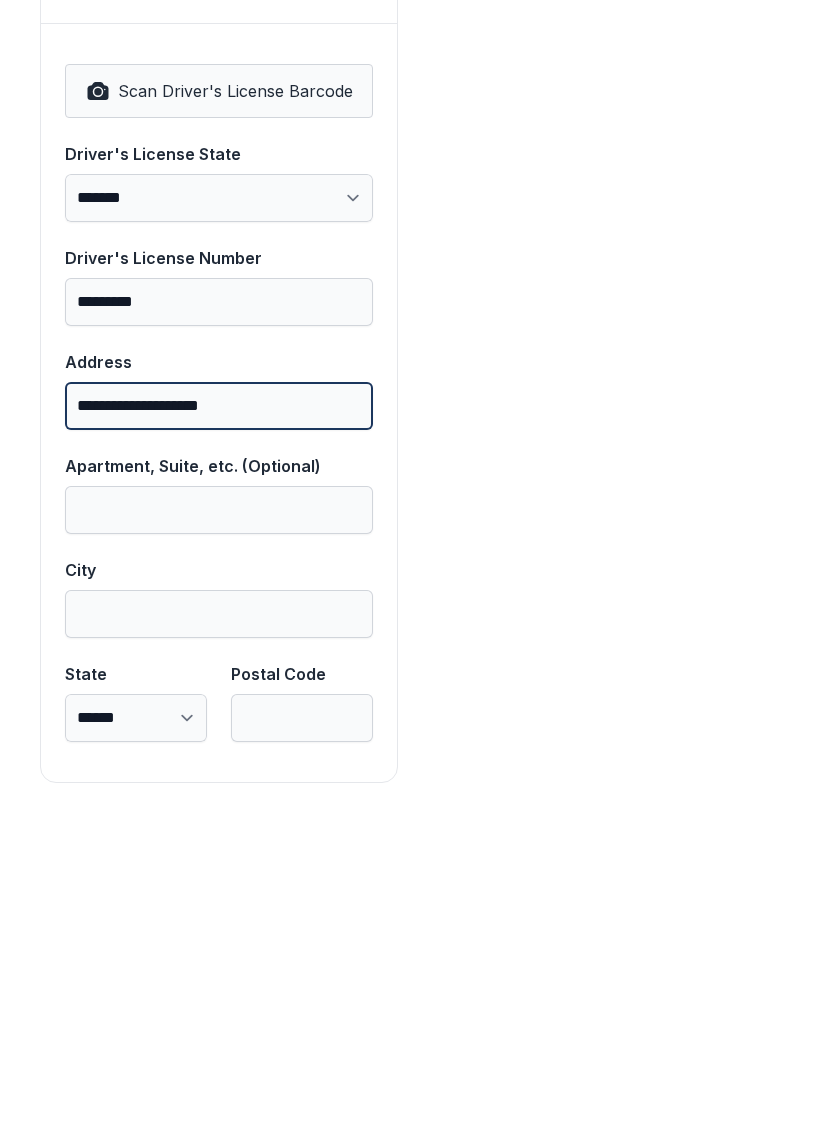type on "**********" 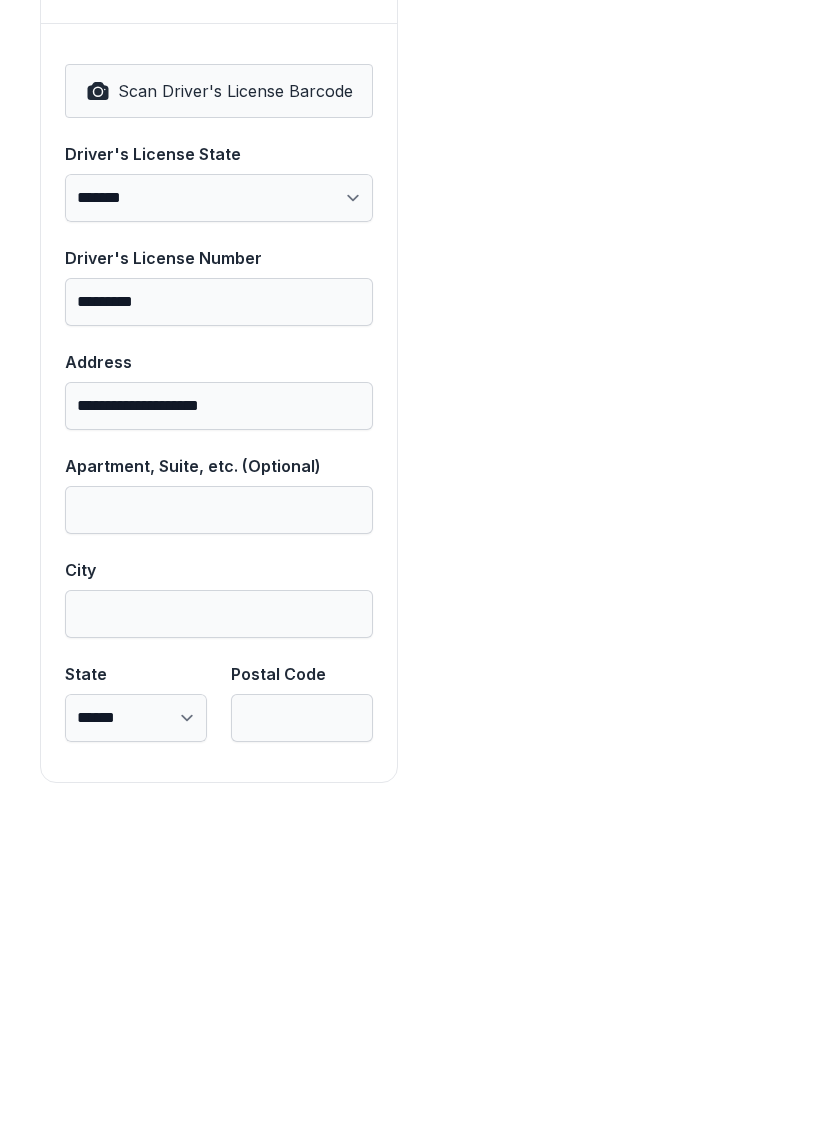 click on "City" at bounding box center [219, 931] 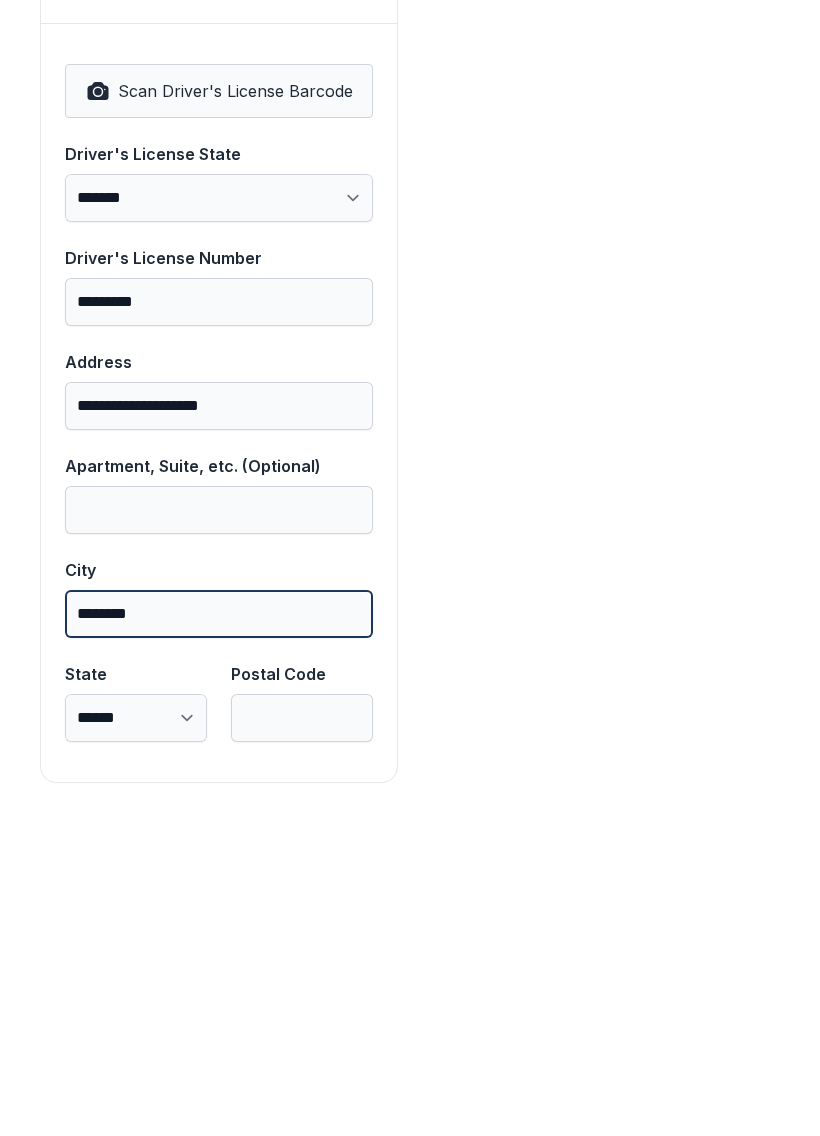 type on "********" 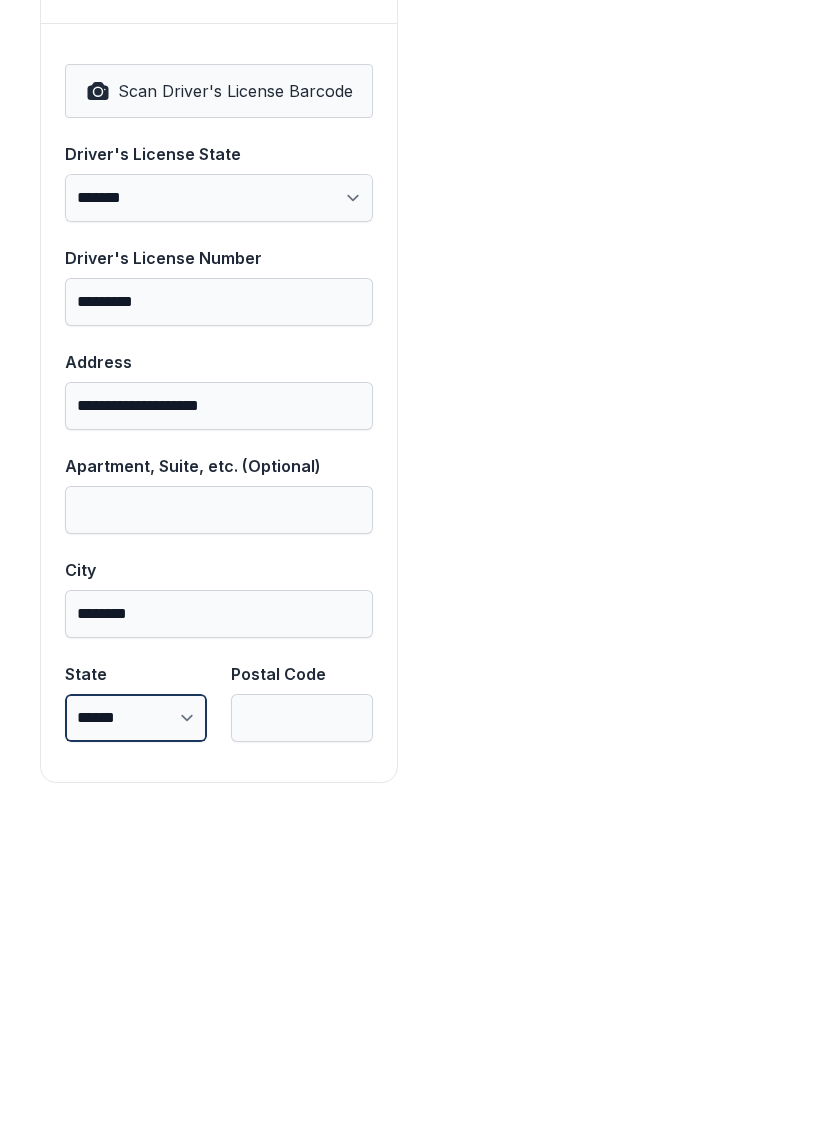 click on "**********" at bounding box center [136, 1035] 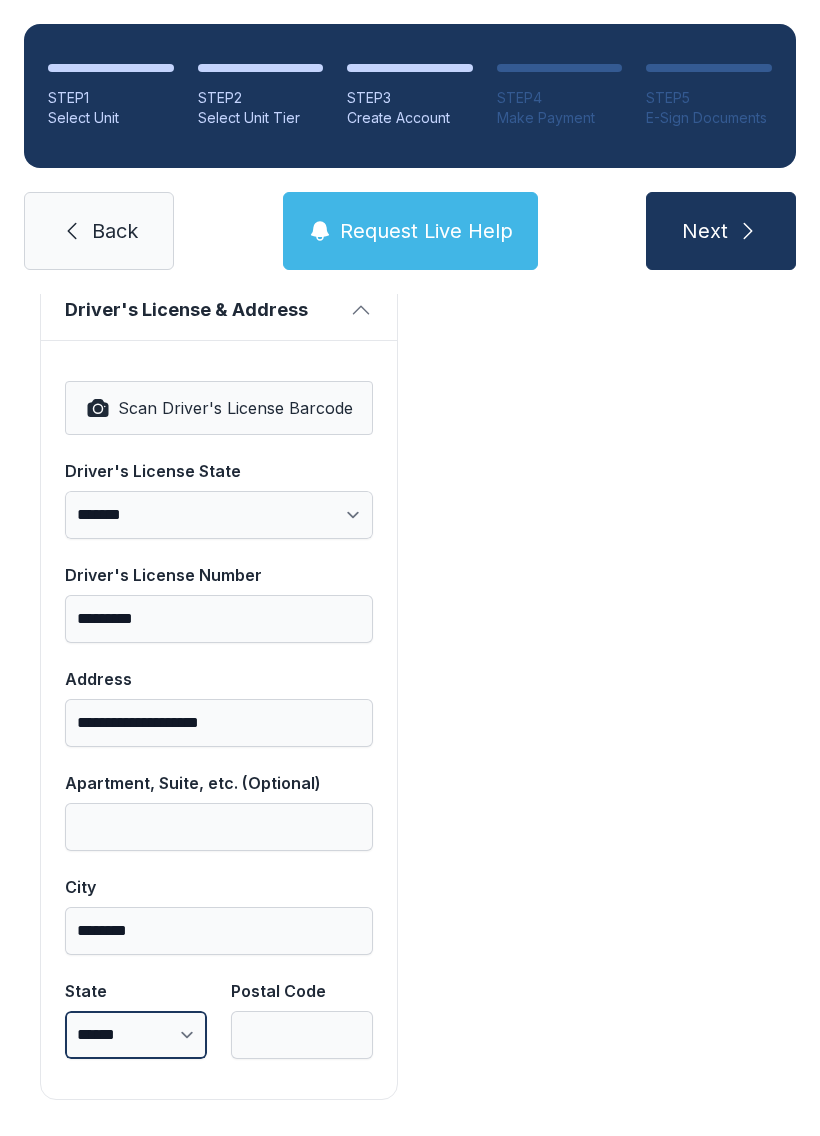 select on "**" 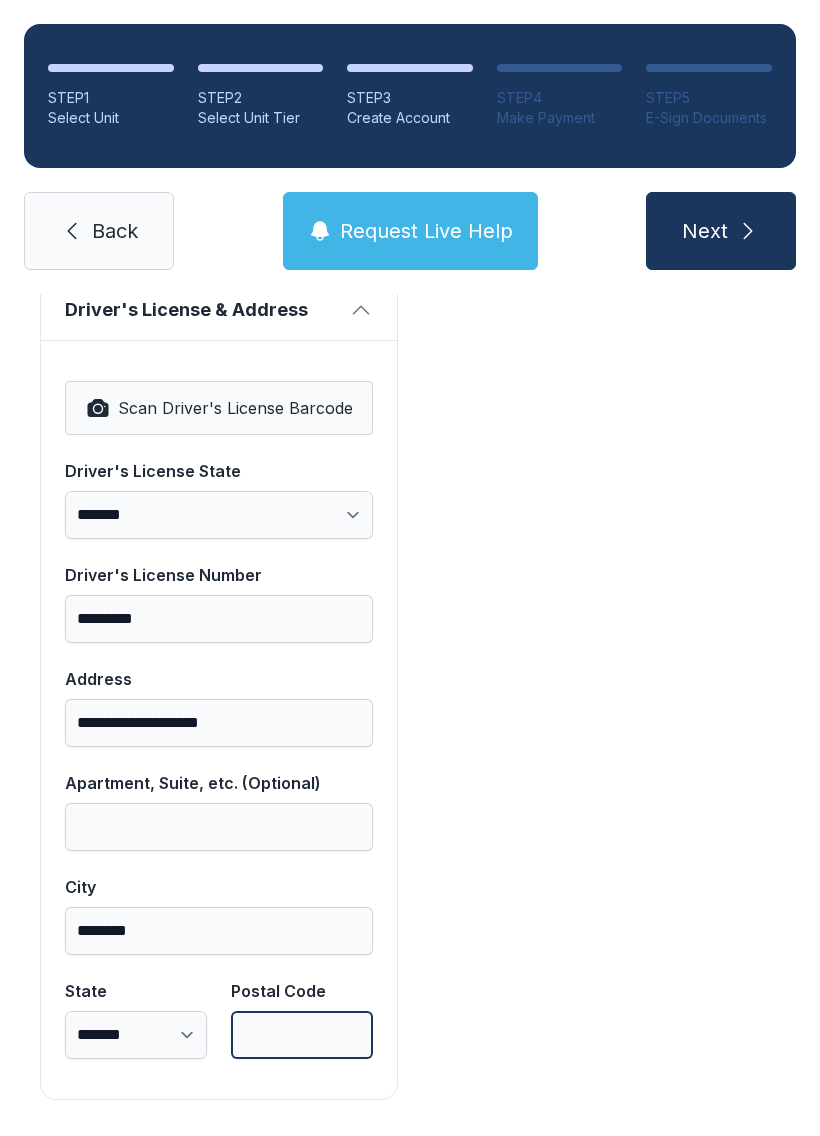 click on "Postal Code" at bounding box center (302, 1035) 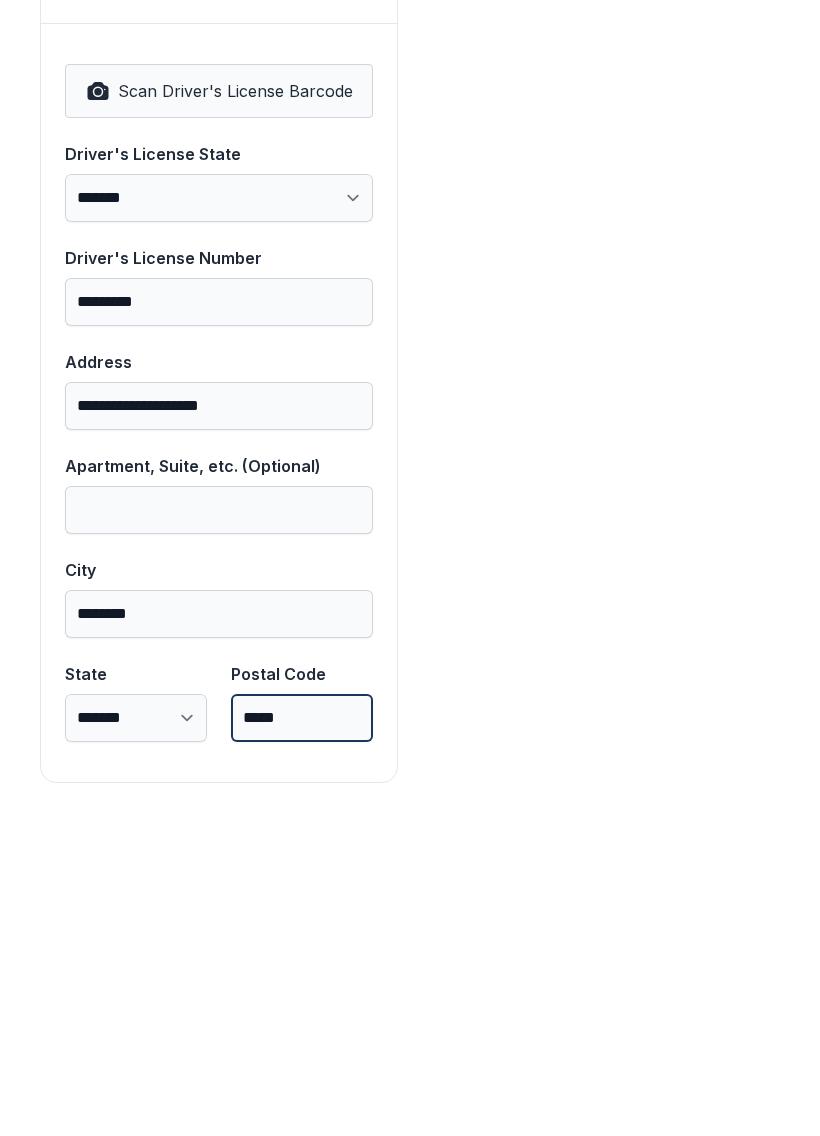 type on "*****" 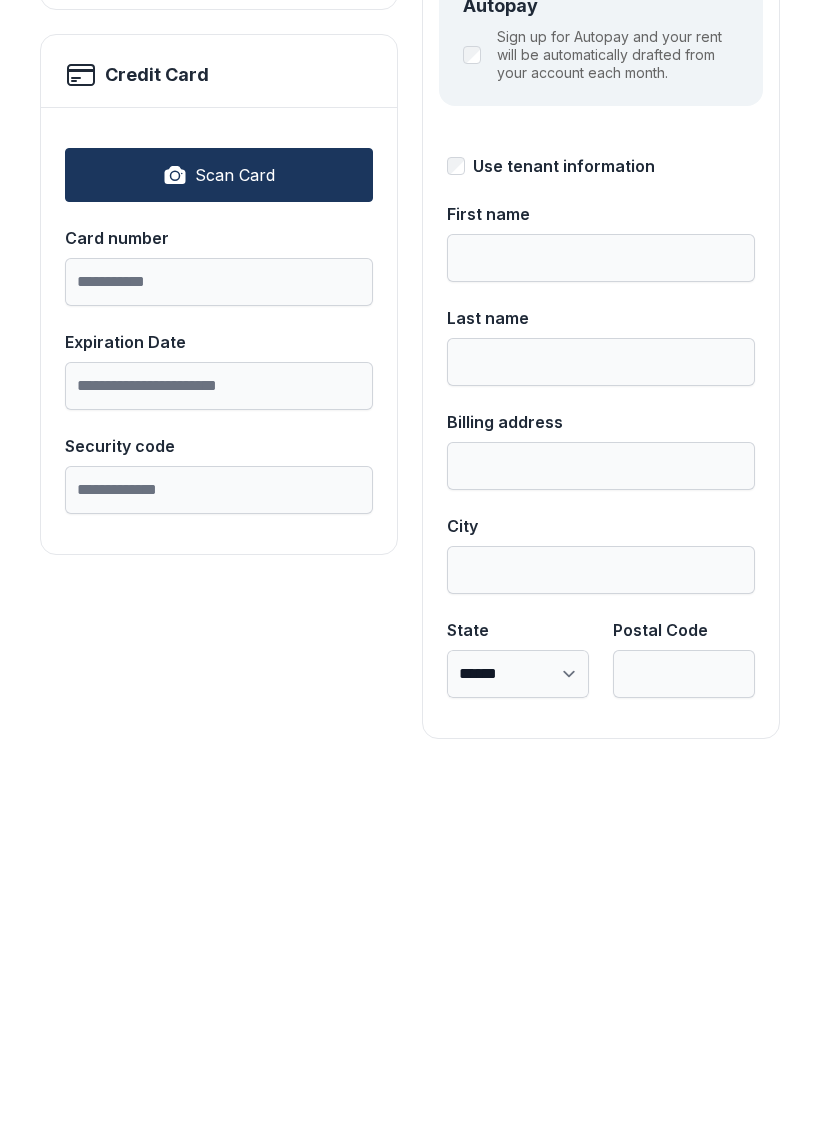 scroll, scrollTop: 0, scrollLeft: 0, axis: both 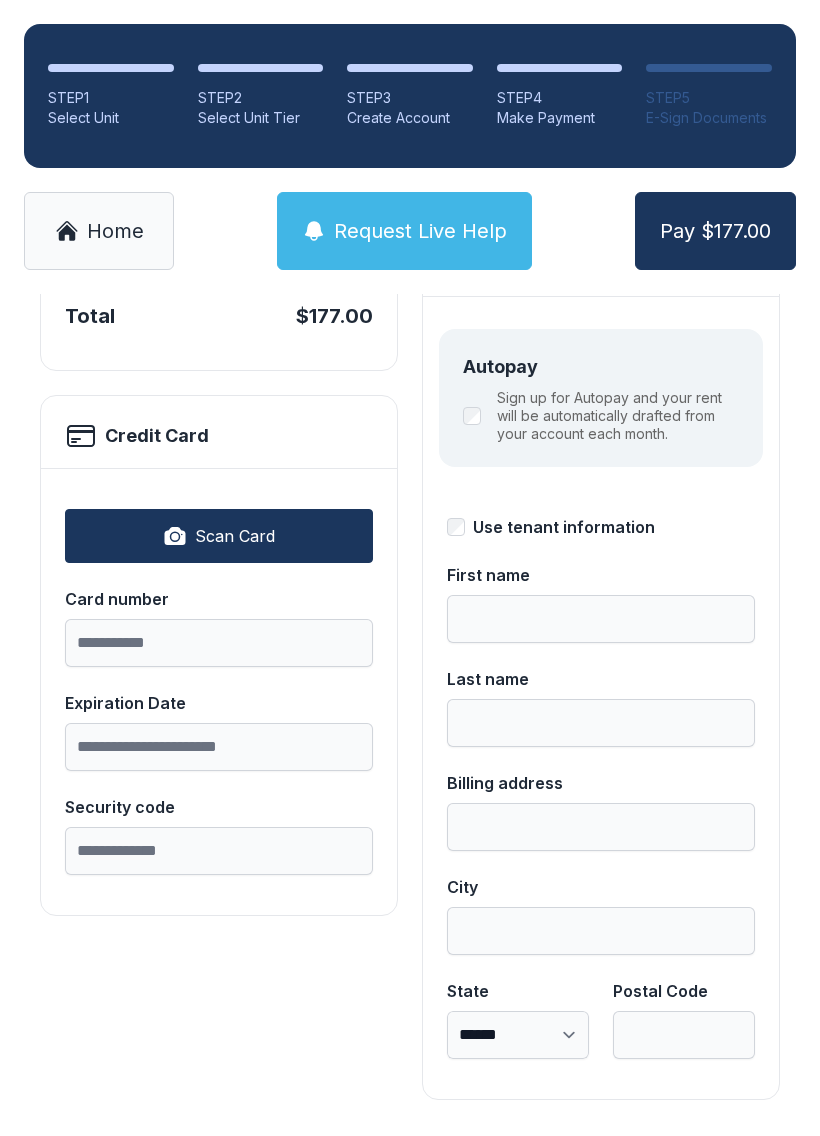 click on "STEP  3 Create Account" at bounding box center (410, 96) 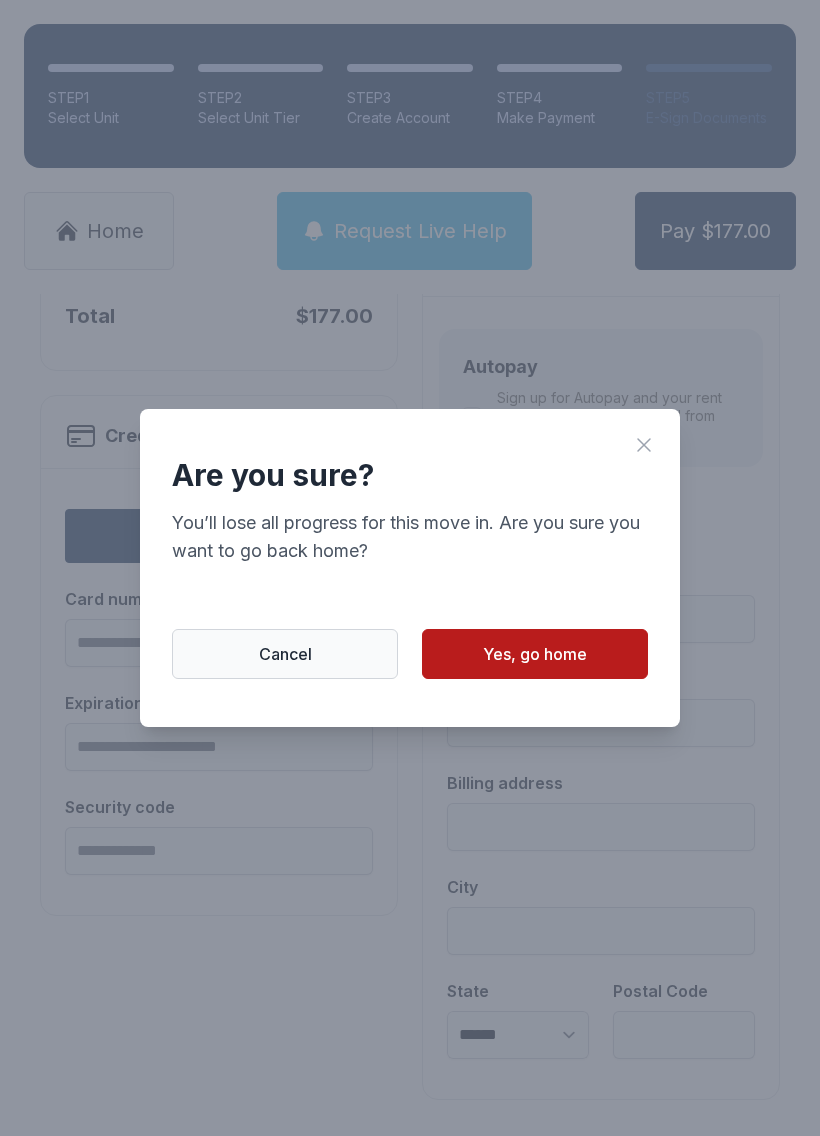 click on "Yes, go home" at bounding box center (535, 654) 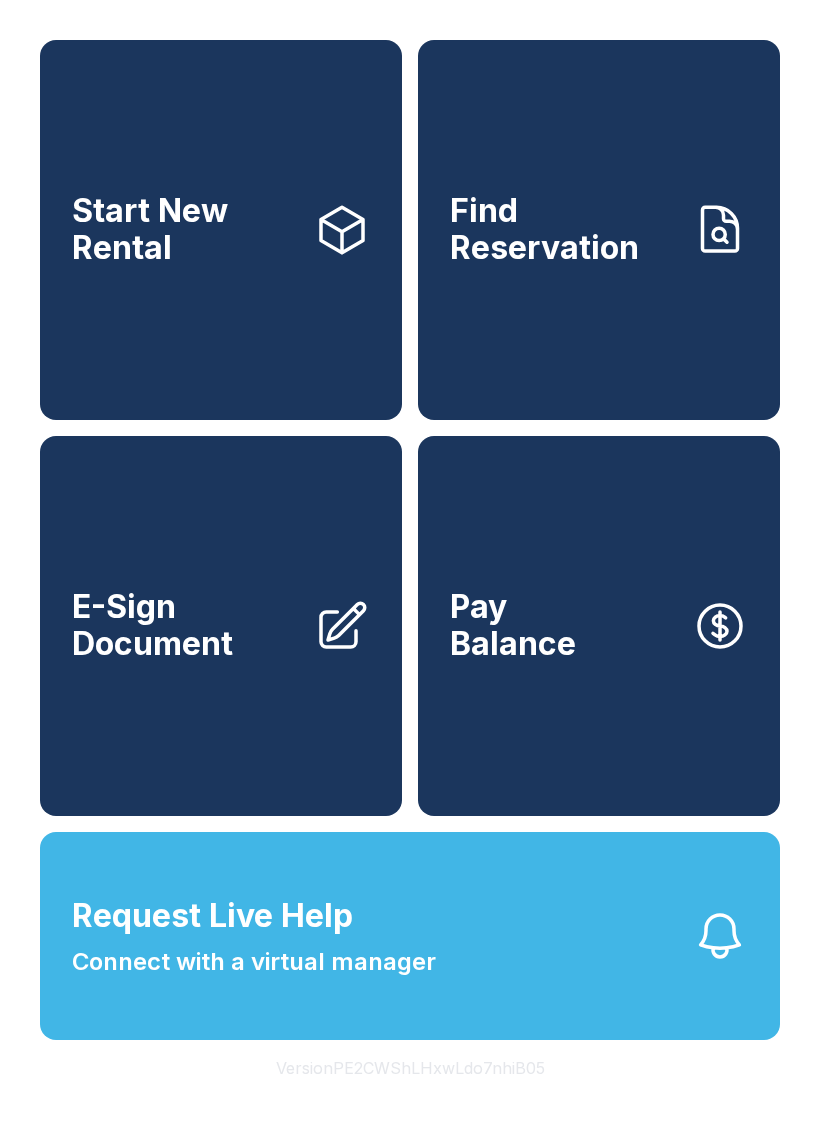 click on "Find Reservation" at bounding box center (599, 230) 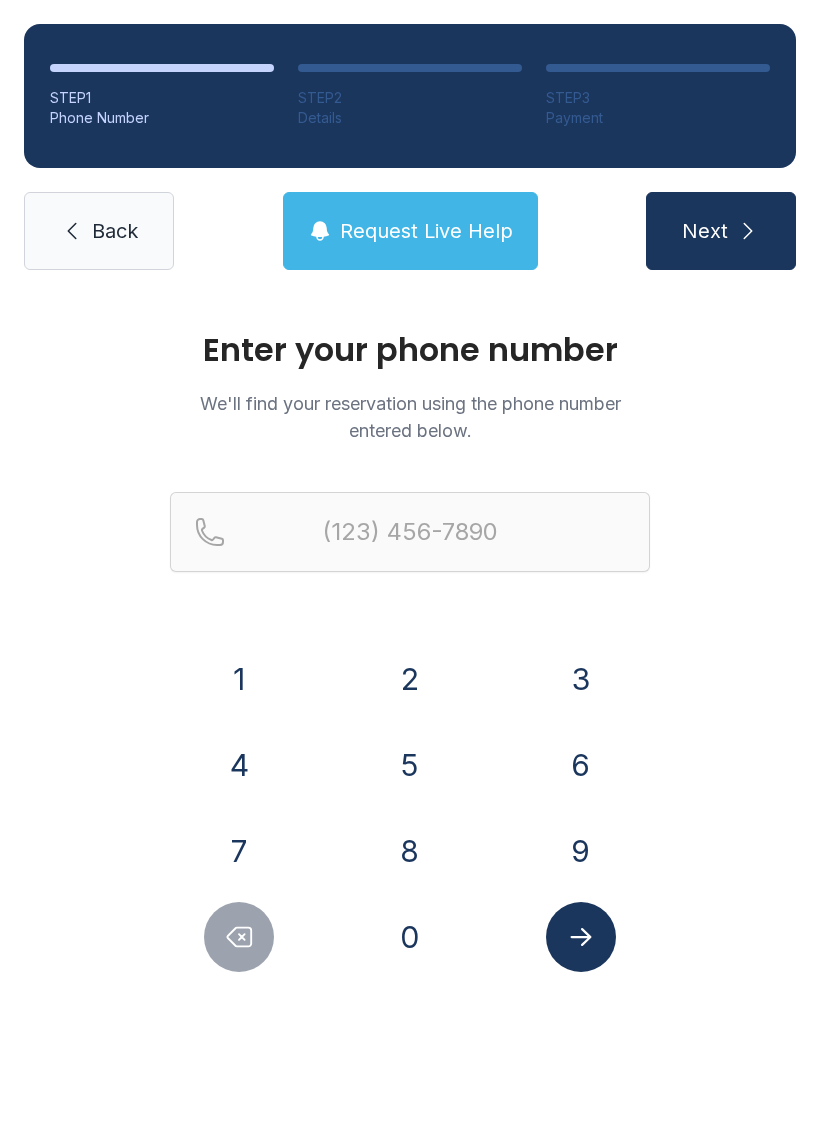 click on "7" at bounding box center (239, 851) 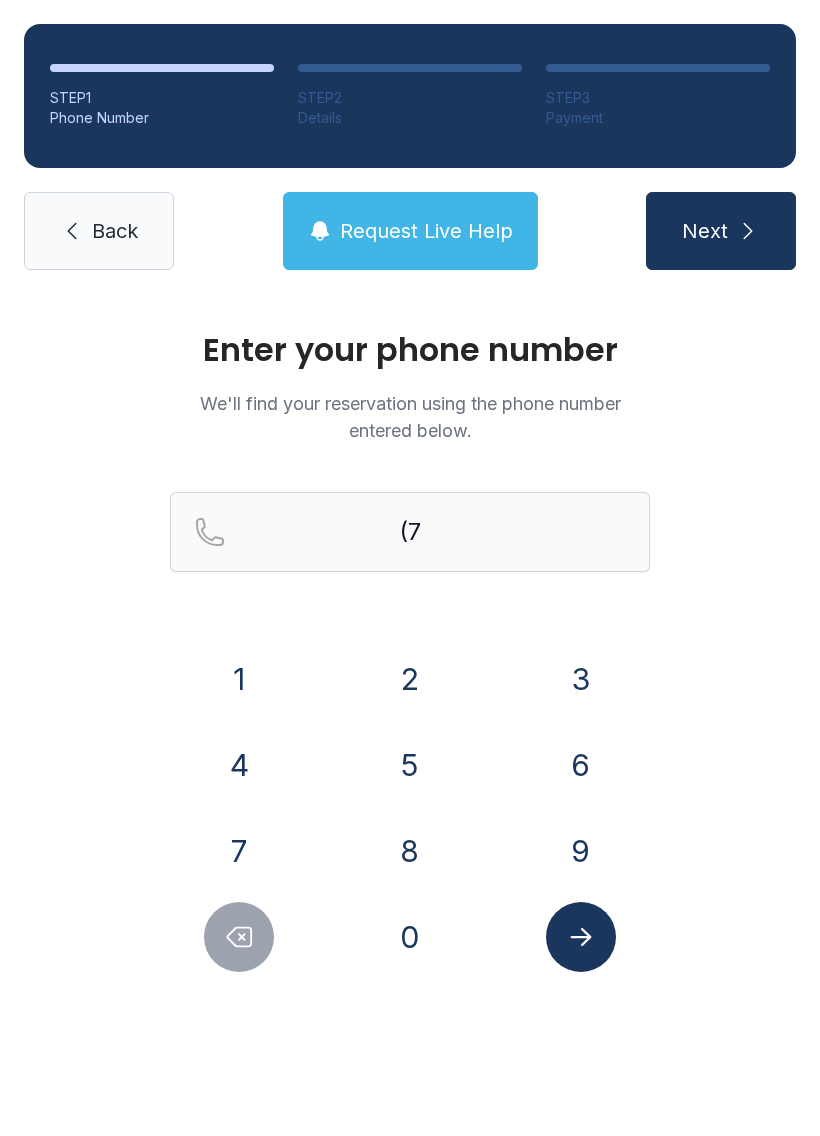 click on "7" at bounding box center (239, 851) 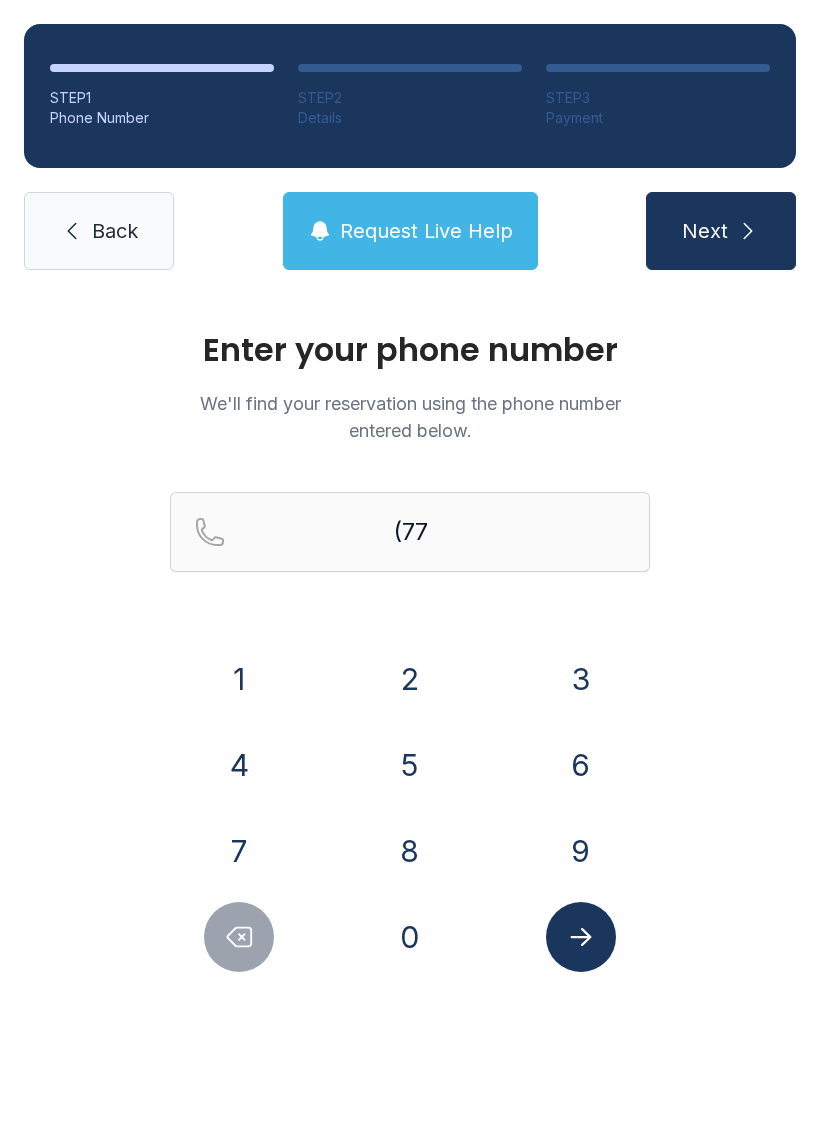 click on "0" at bounding box center (410, 937) 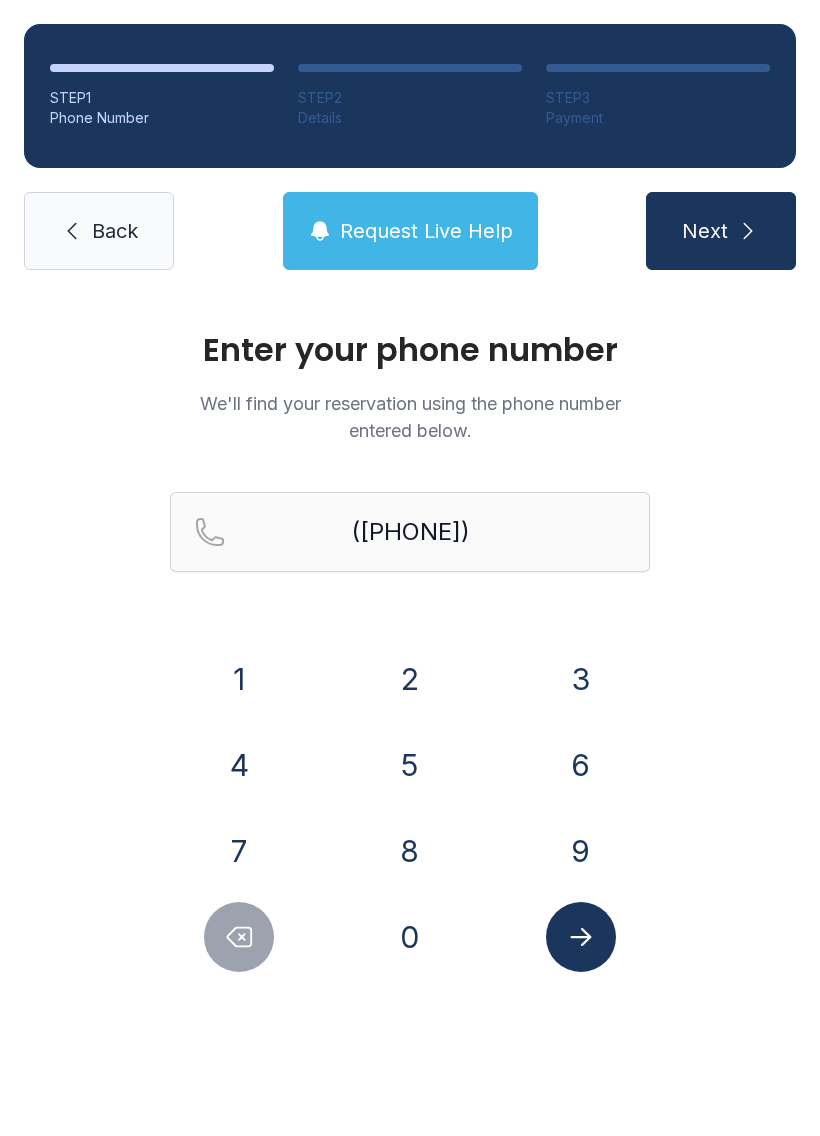 click on "2" at bounding box center (410, 679) 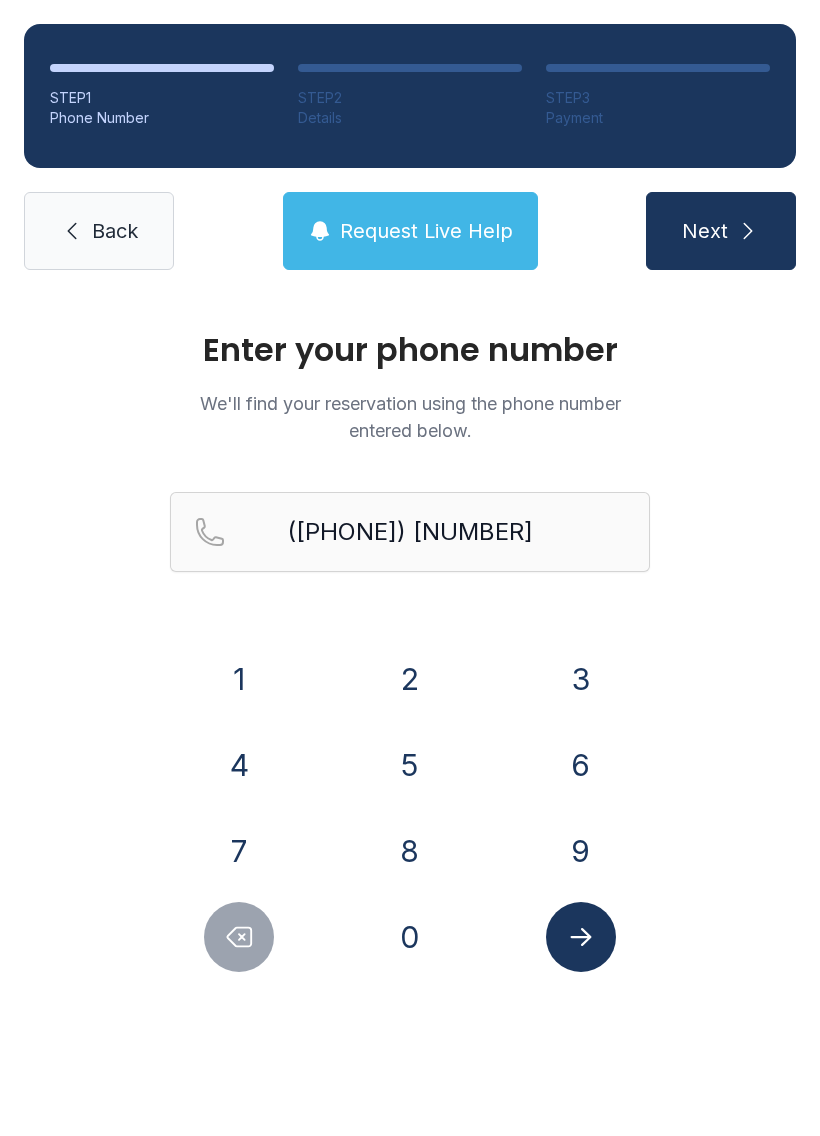 click on "4" at bounding box center (239, 765) 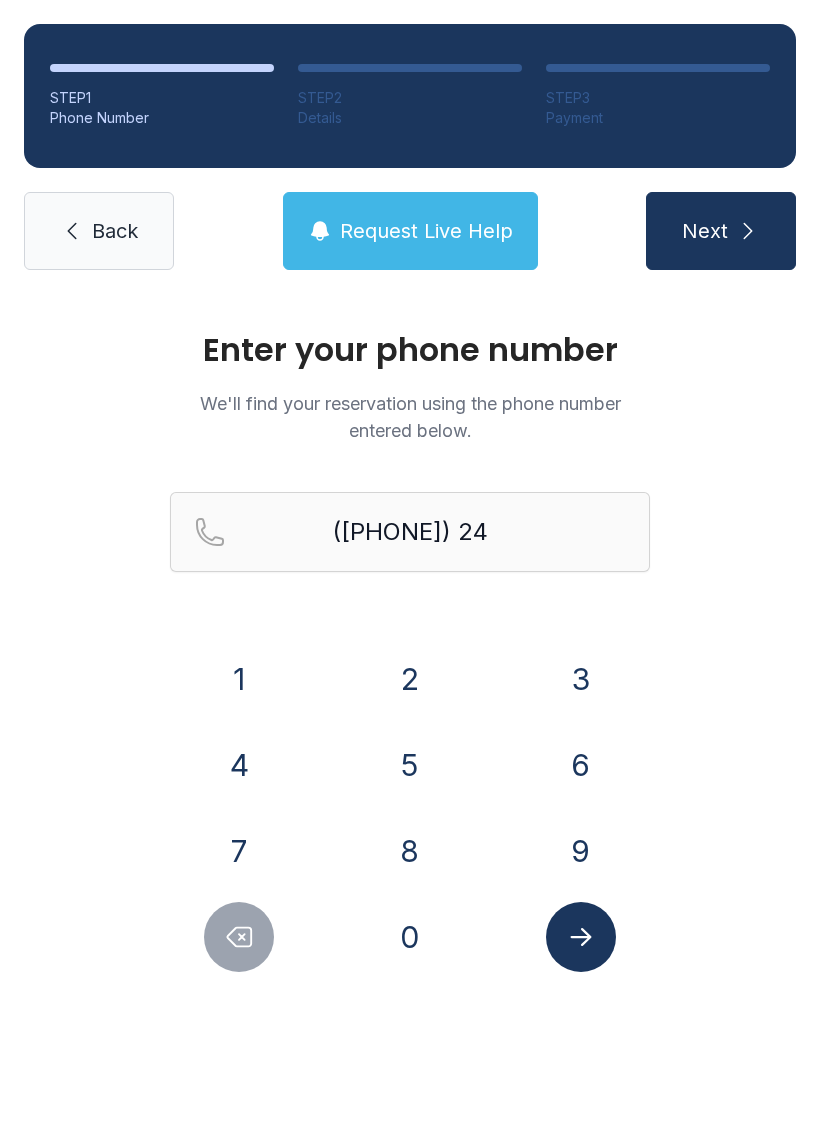 click on "3" at bounding box center (581, 679) 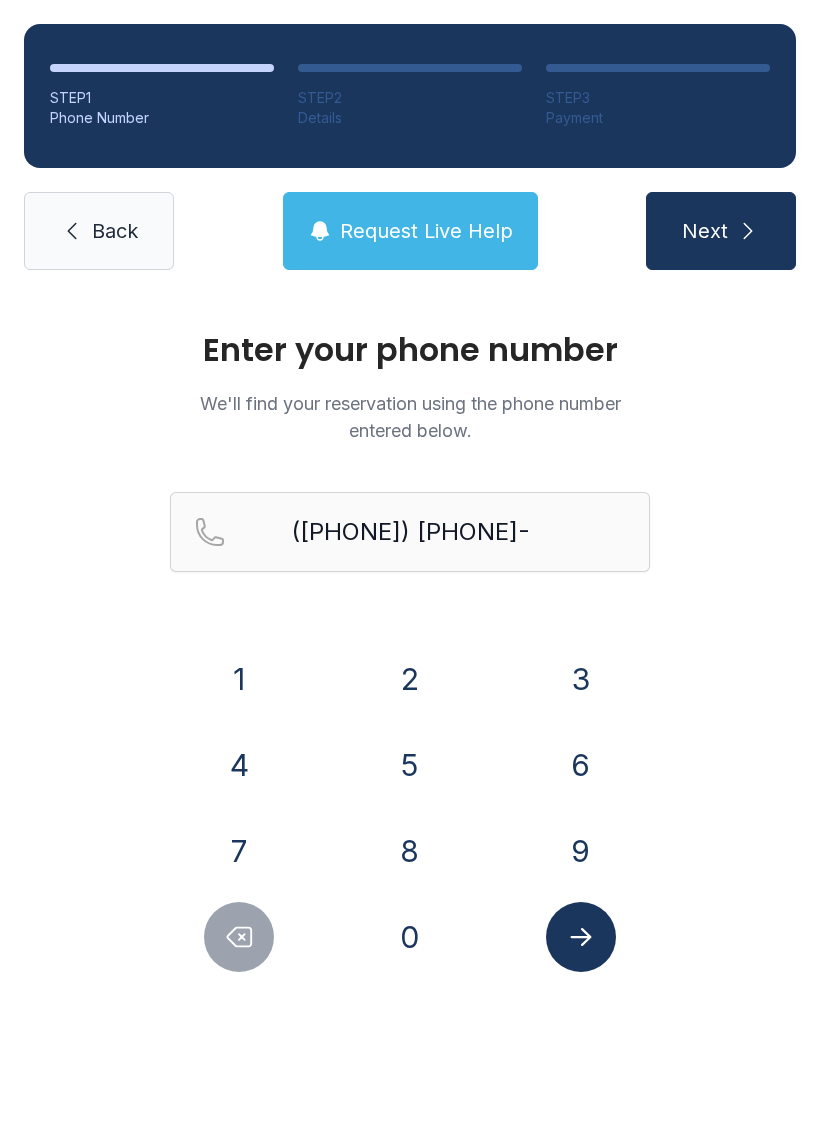 click on "0" at bounding box center (410, 937) 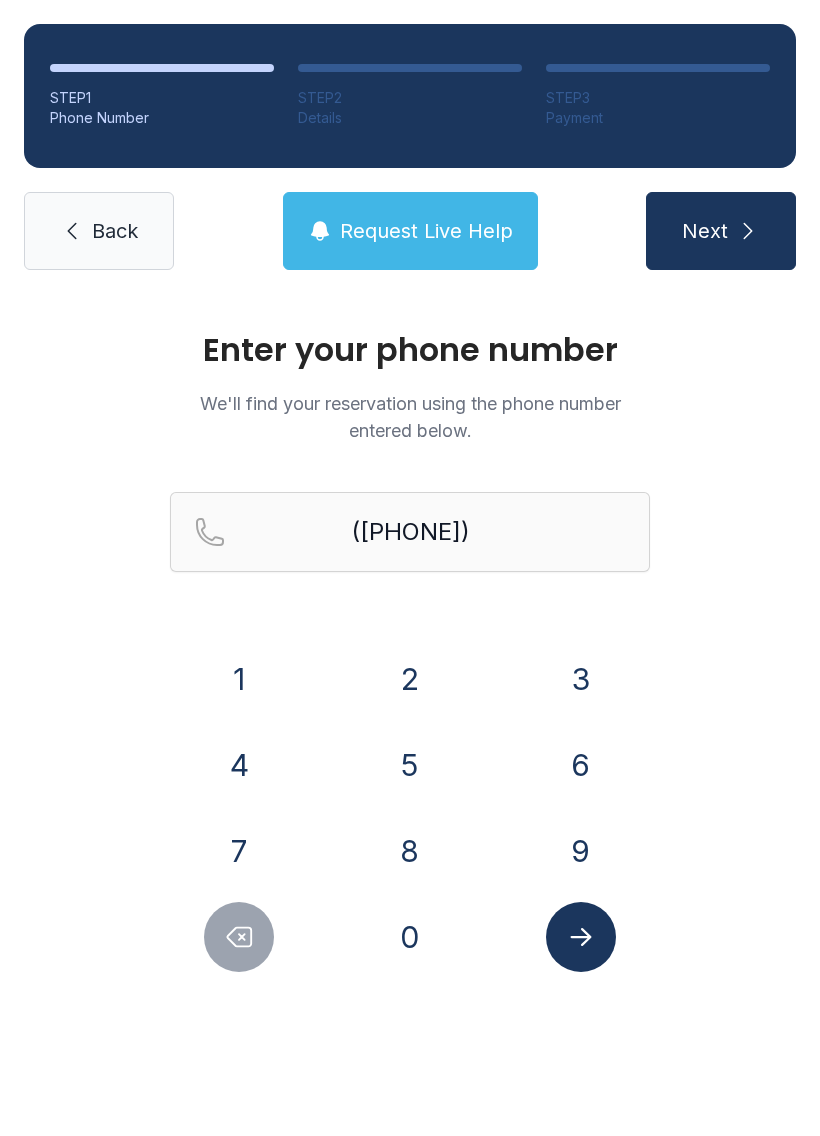click on "9" at bounding box center [581, 851] 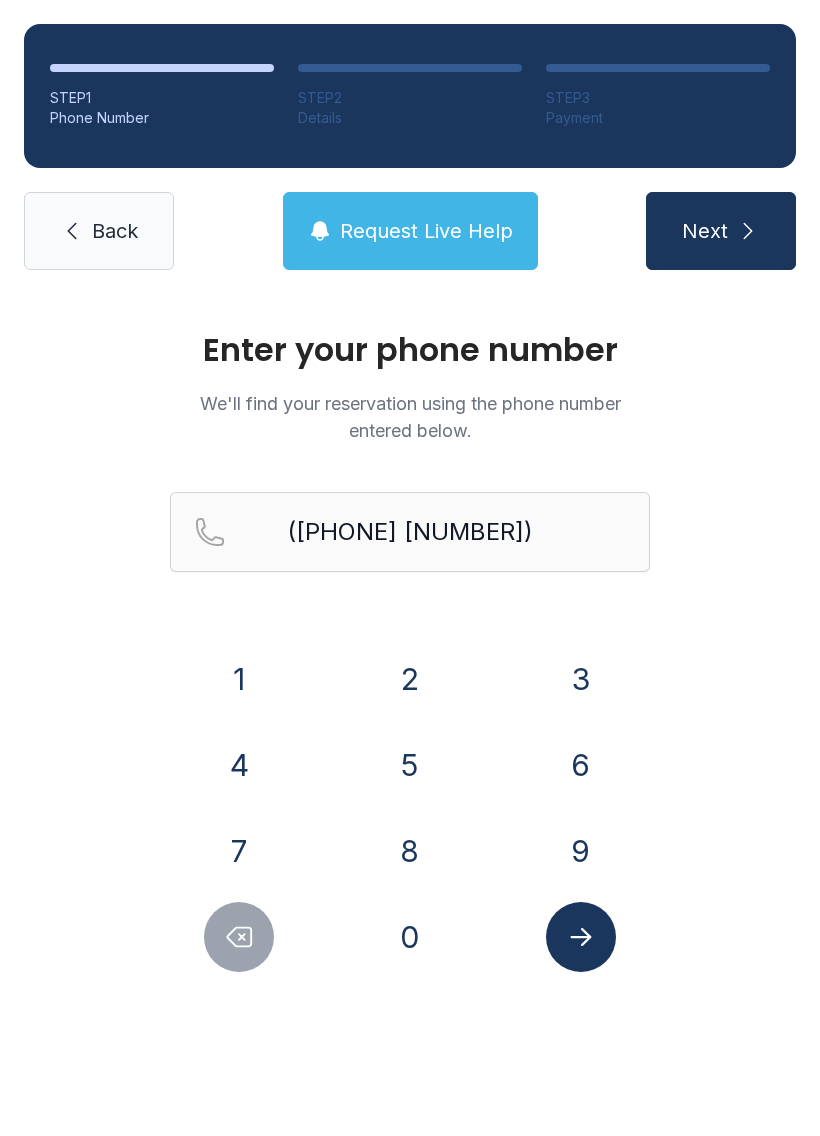 click on "1" at bounding box center (239, 679) 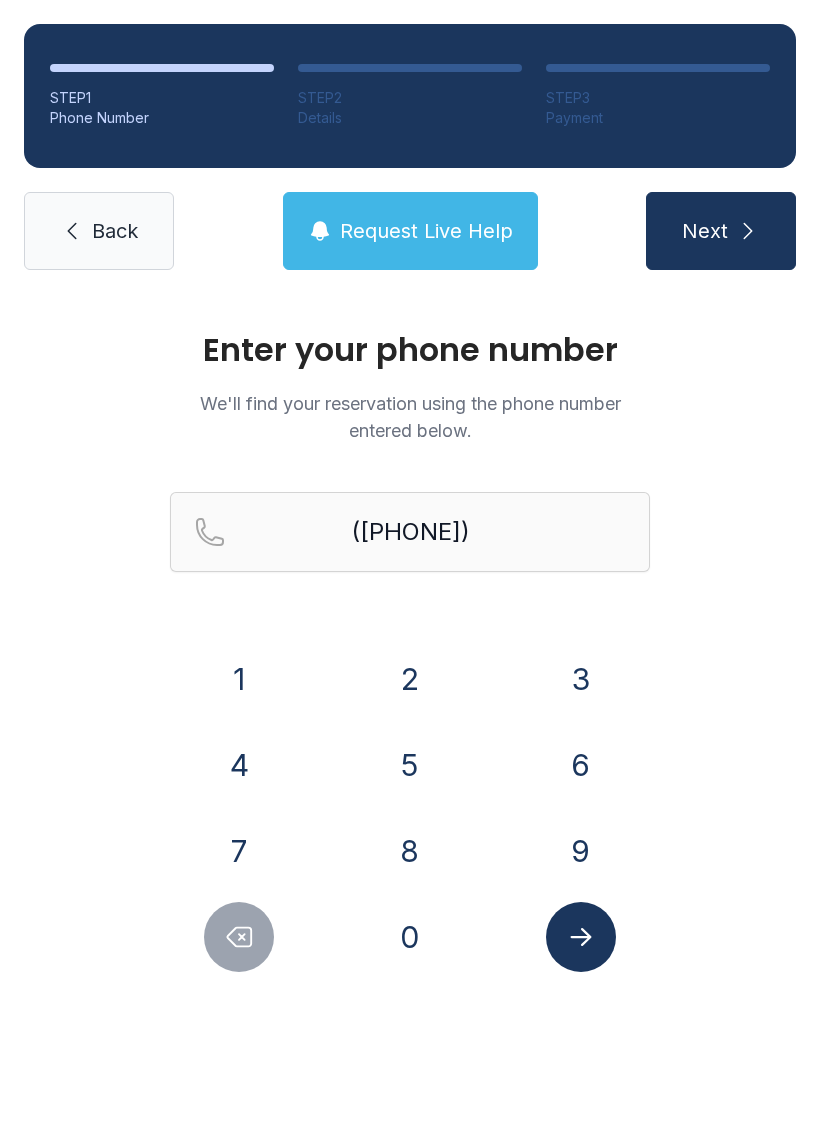 click 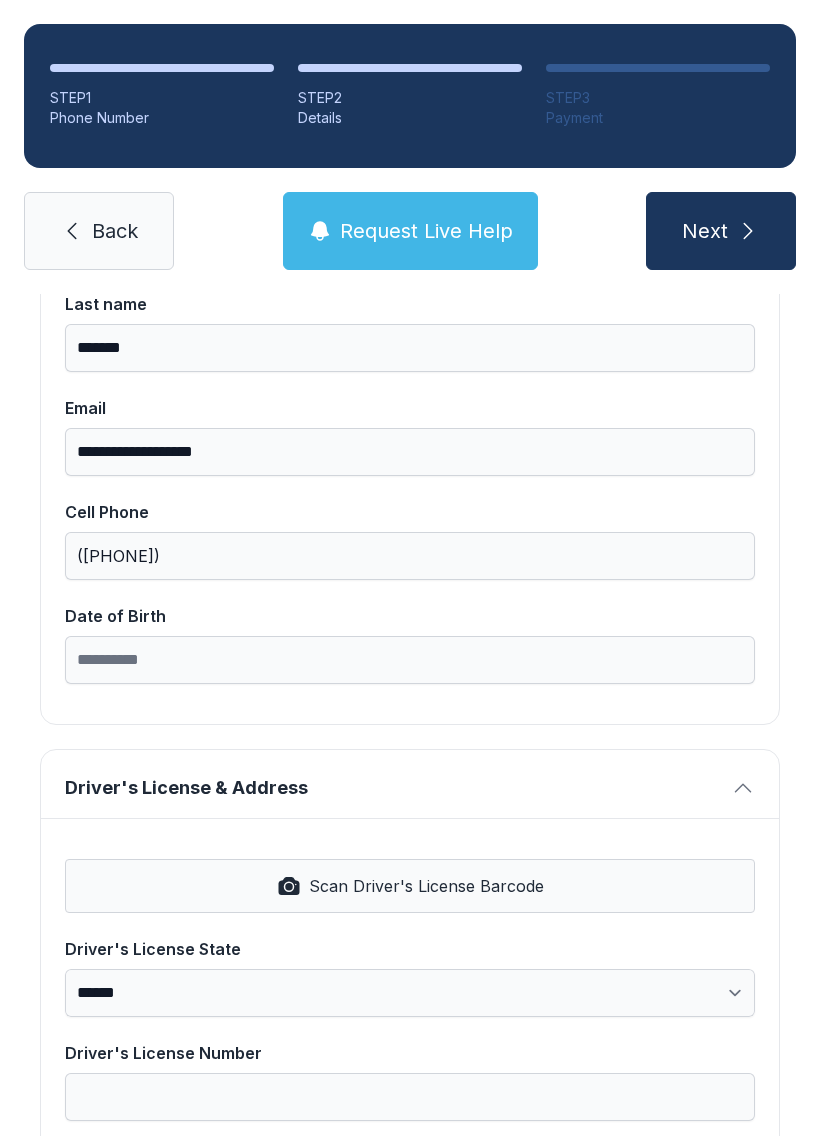 scroll, scrollTop: 332, scrollLeft: 0, axis: vertical 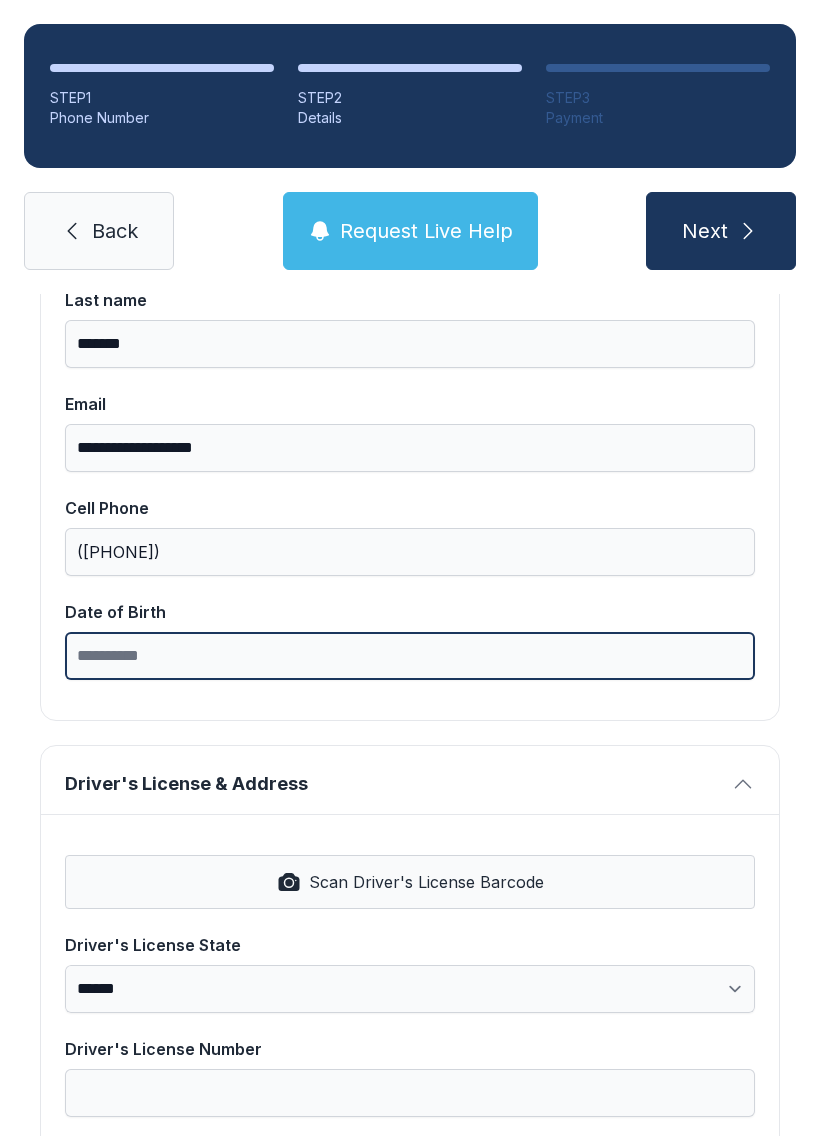 click on "Date of Birth" at bounding box center (410, 656) 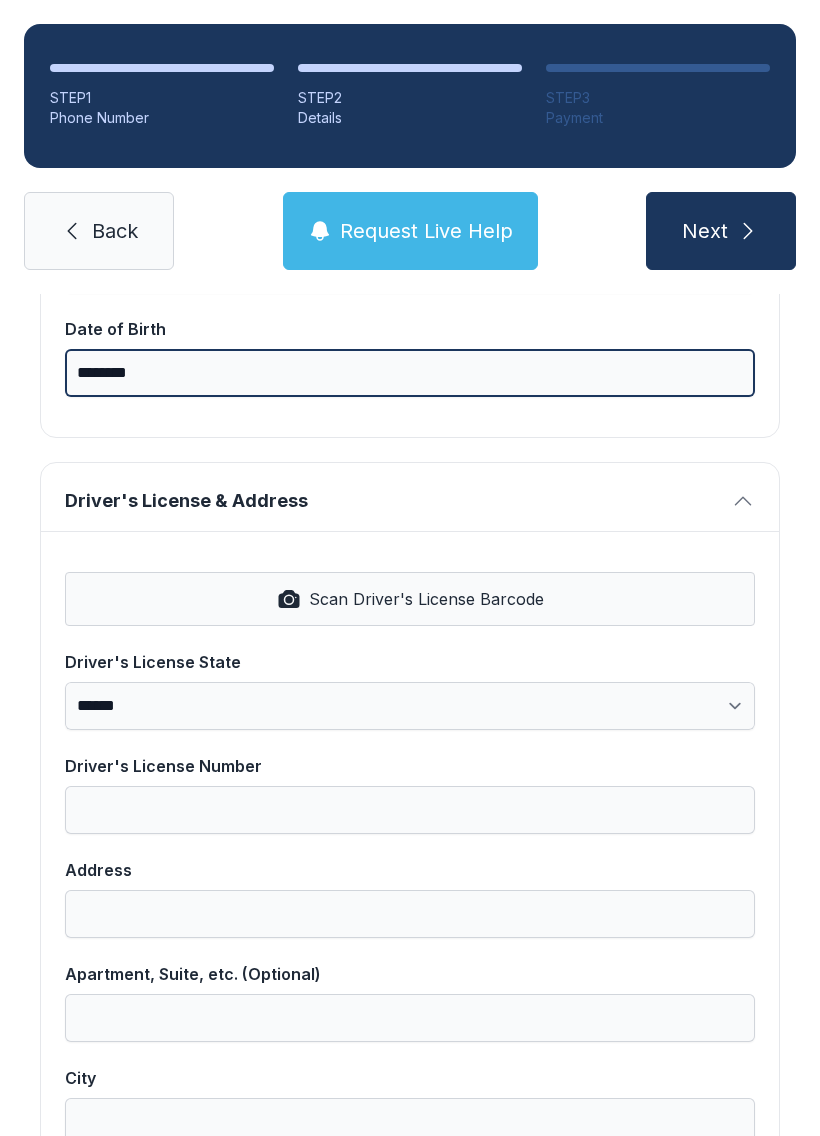scroll, scrollTop: 632, scrollLeft: 0, axis: vertical 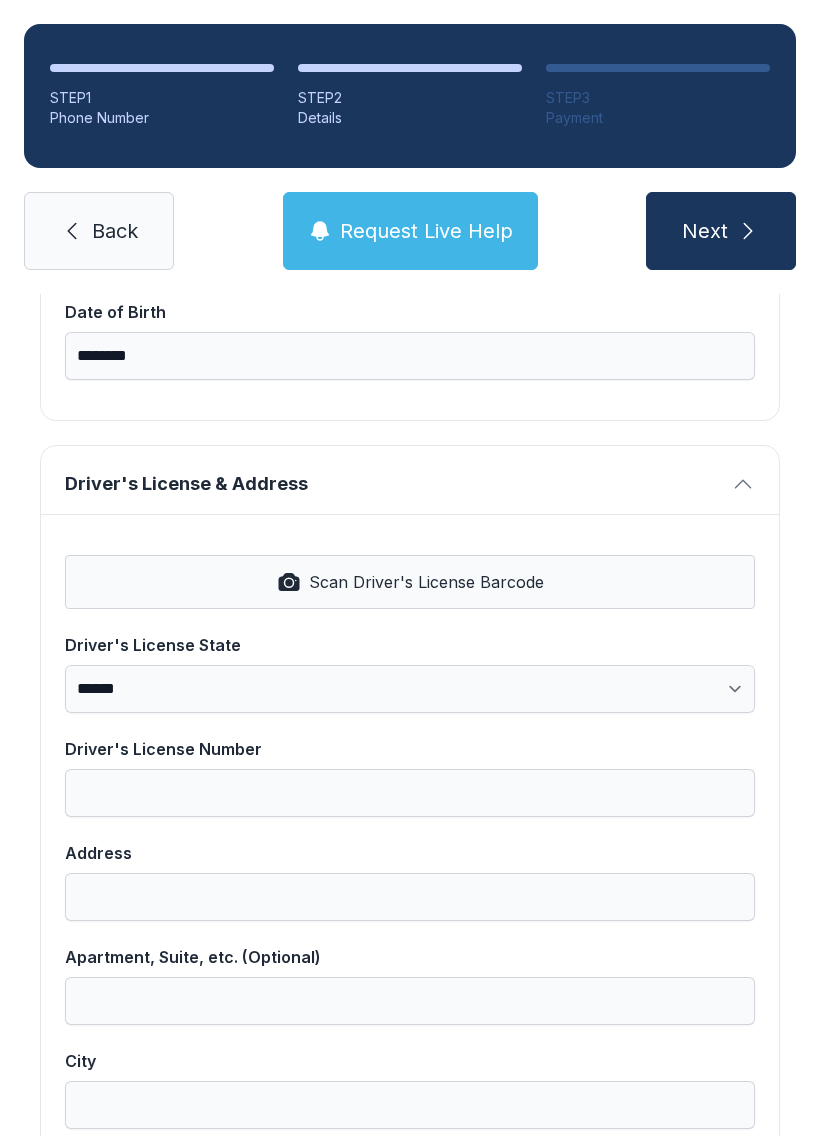 click on "**********" at bounding box center [410, 893] 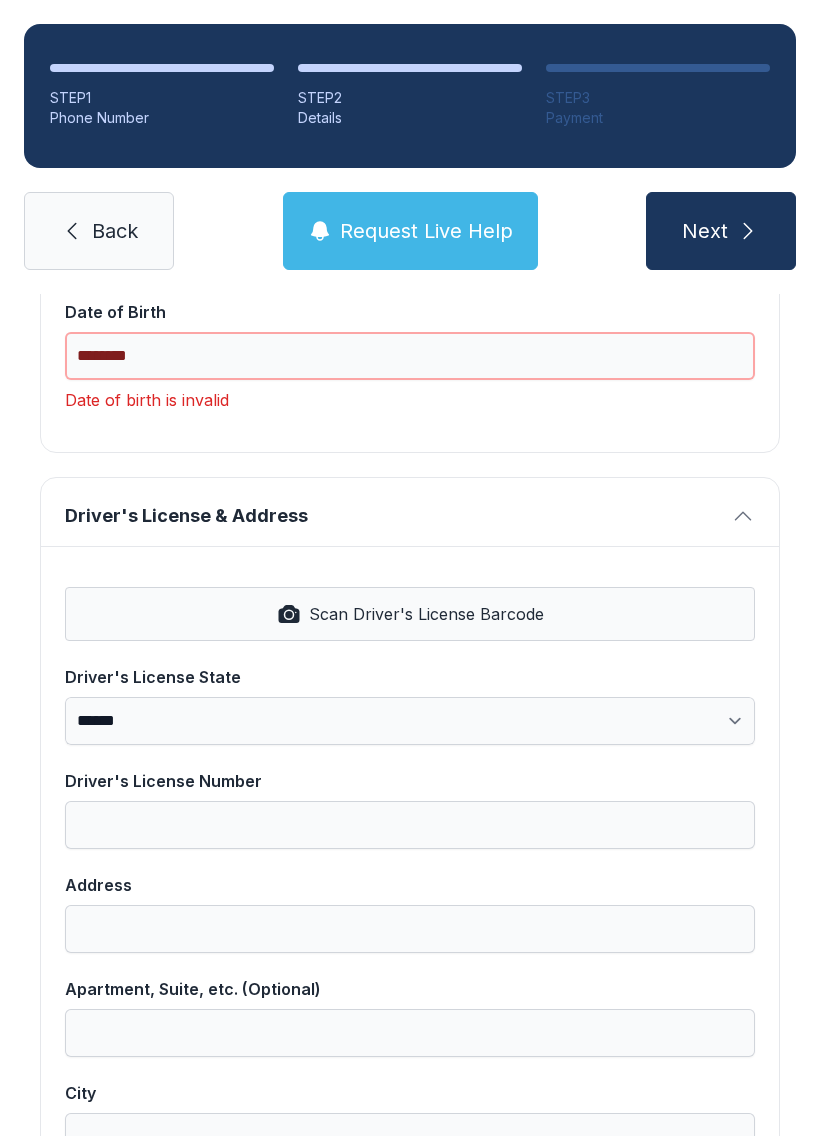 click on "********" at bounding box center (410, 356) 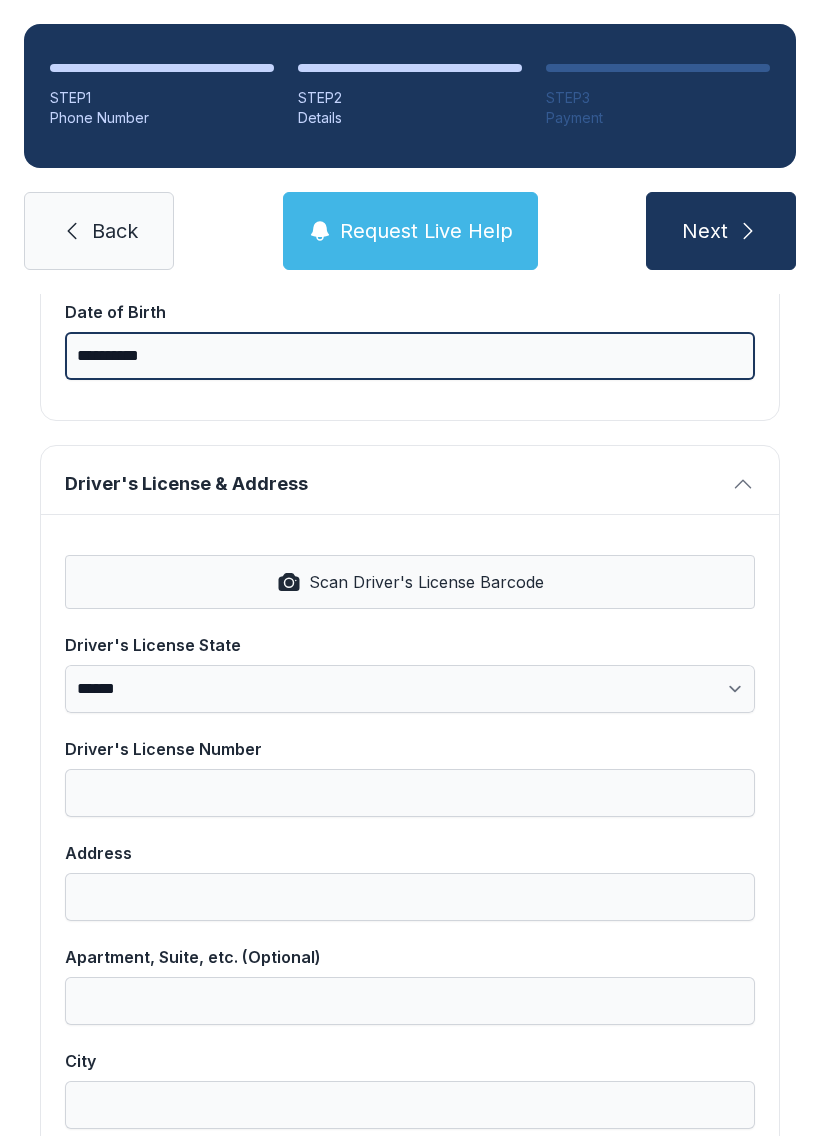 type on "**********" 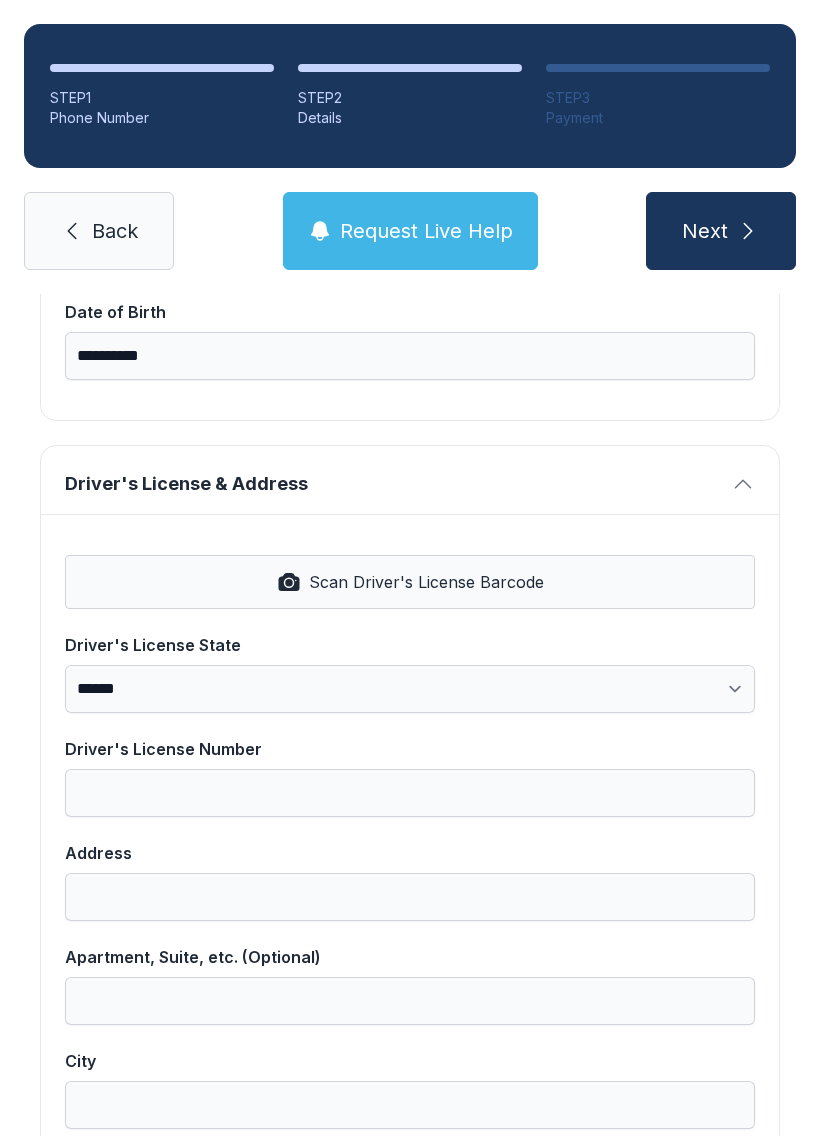 click on "Scan Driver's License Barcode" at bounding box center (410, 582) 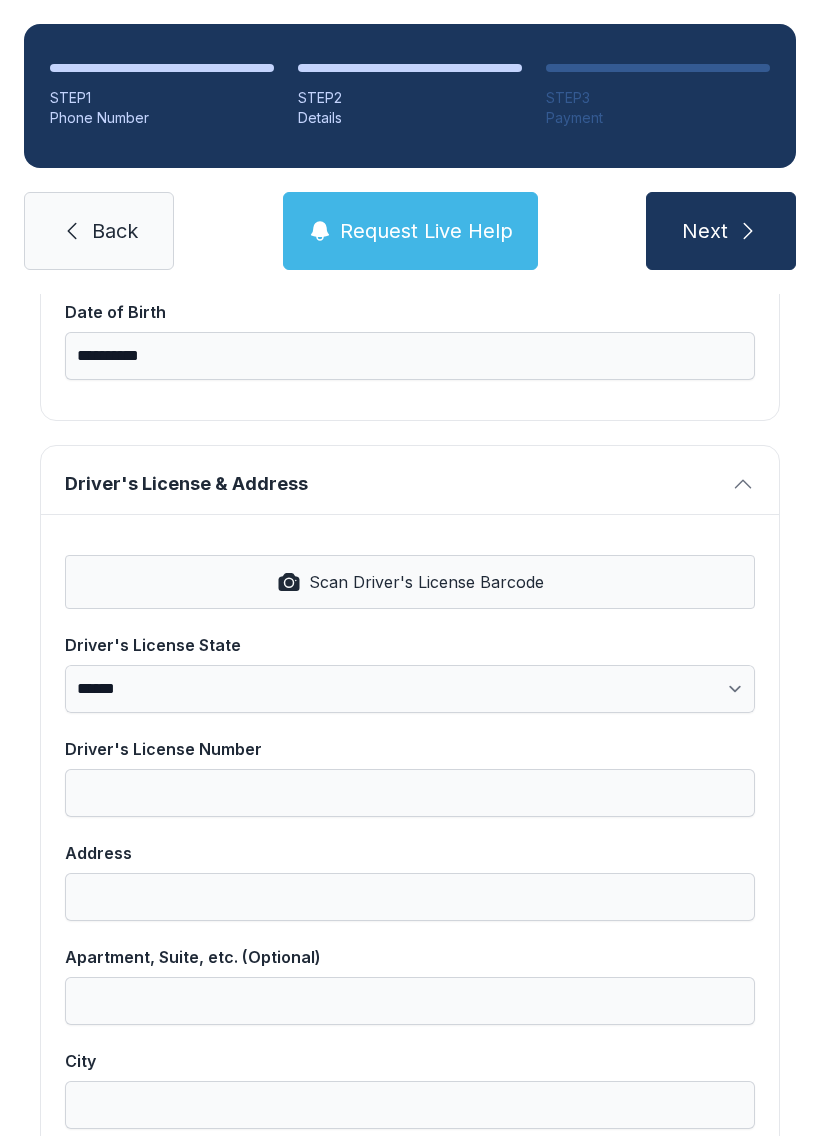 select on "**" 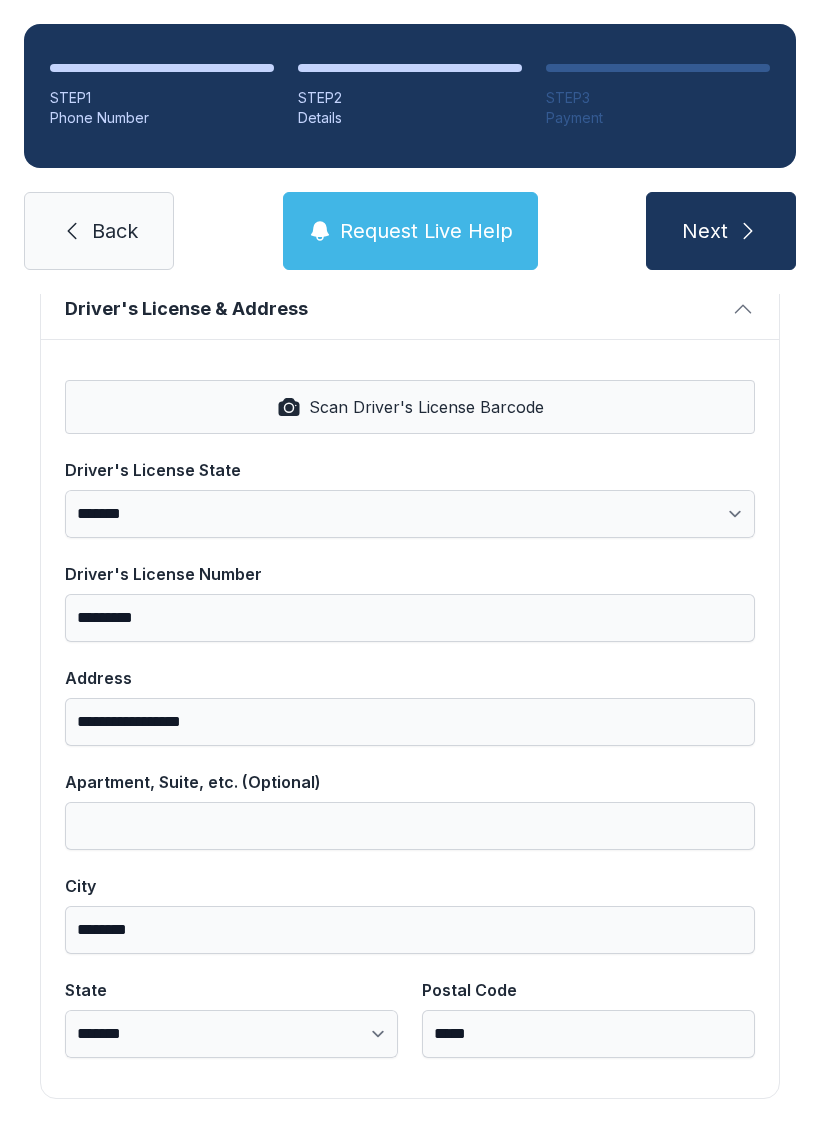 scroll, scrollTop: 806, scrollLeft: 0, axis: vertical 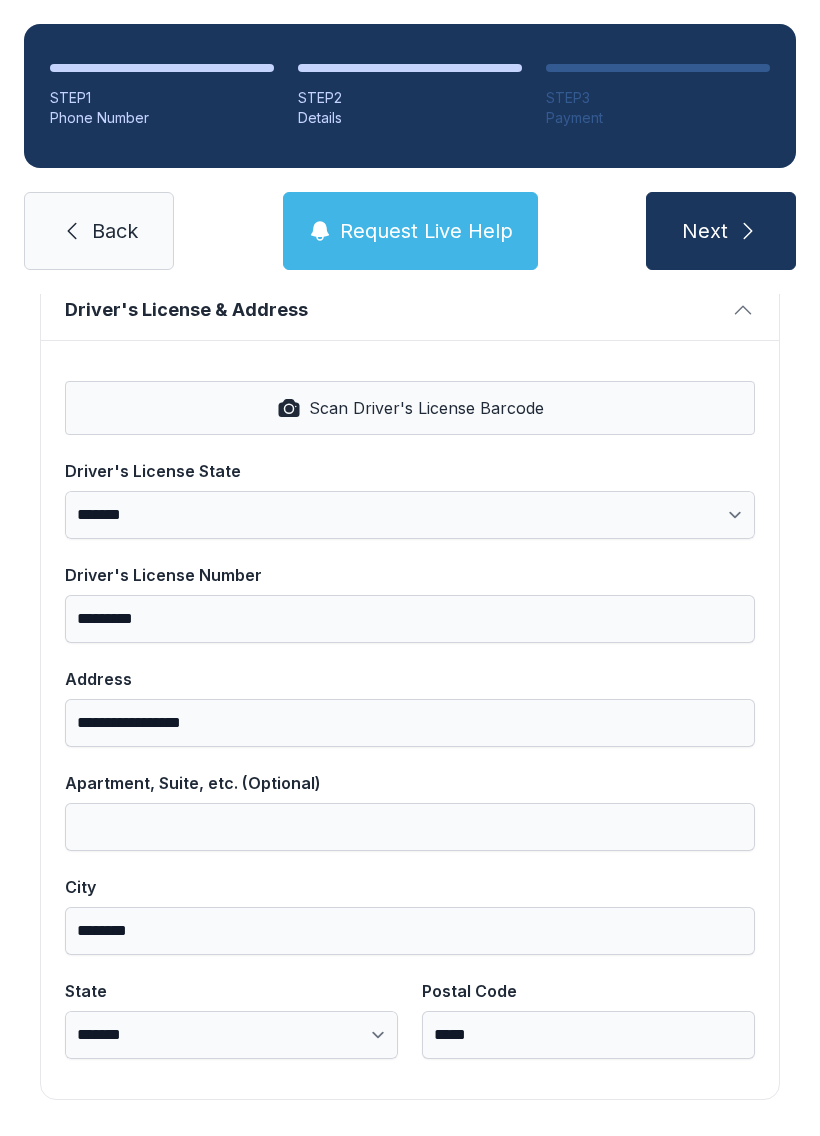 click on "Next" at bounding box center (705, 231) 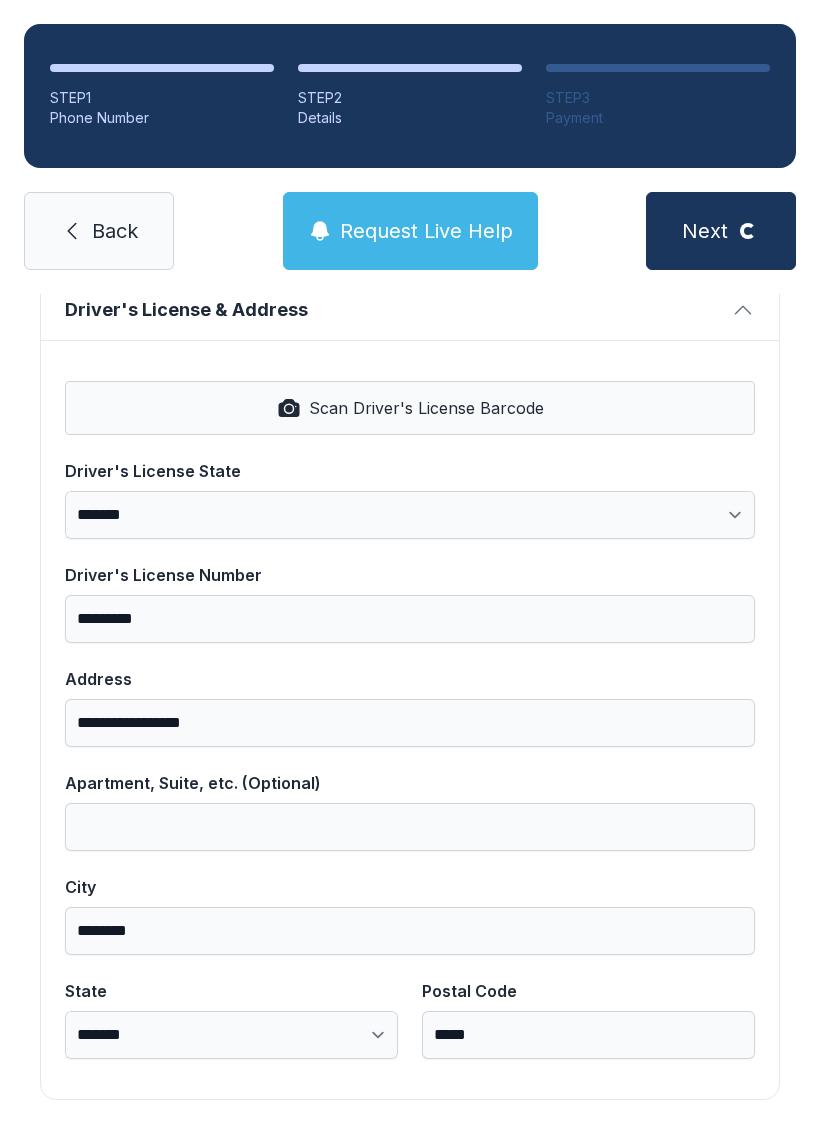 scroll, scrollTop: 0, scrollLeft: 0, axis: both 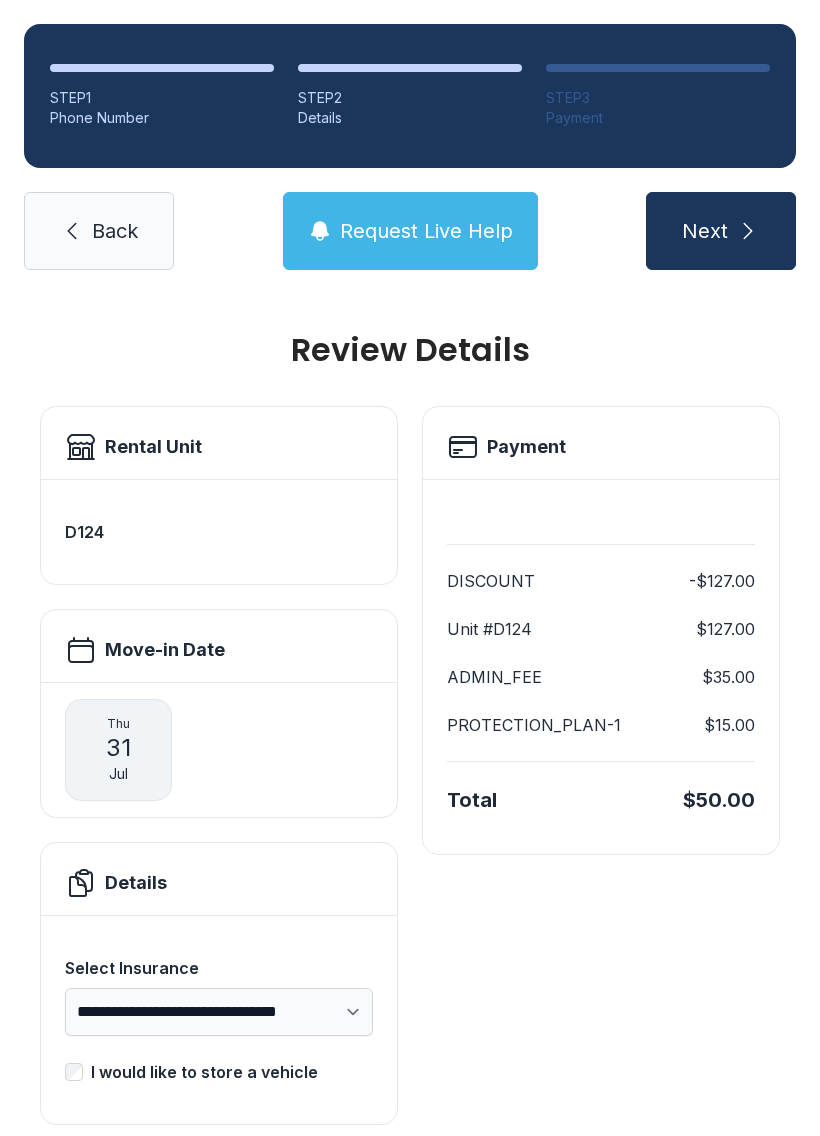 click on "Next" at bounding box center (705, 231) 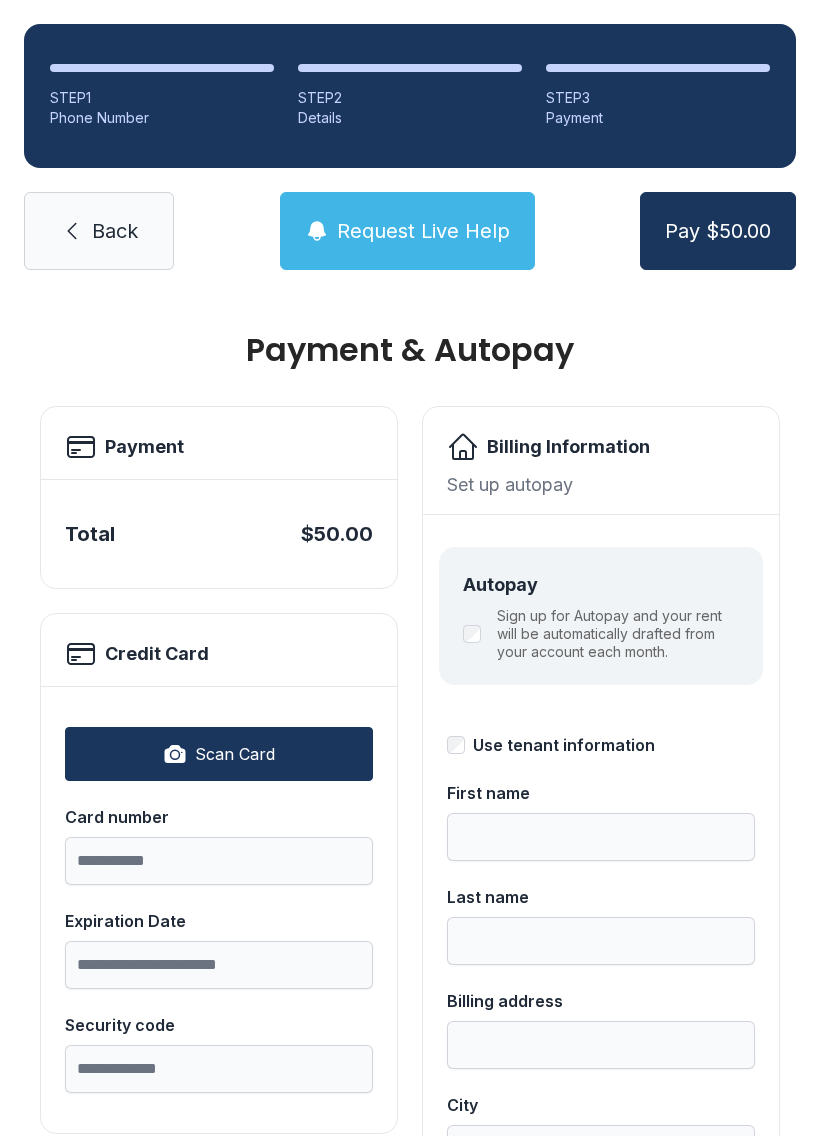 click on "Pay $50.00" at bounding box center (718, 231) 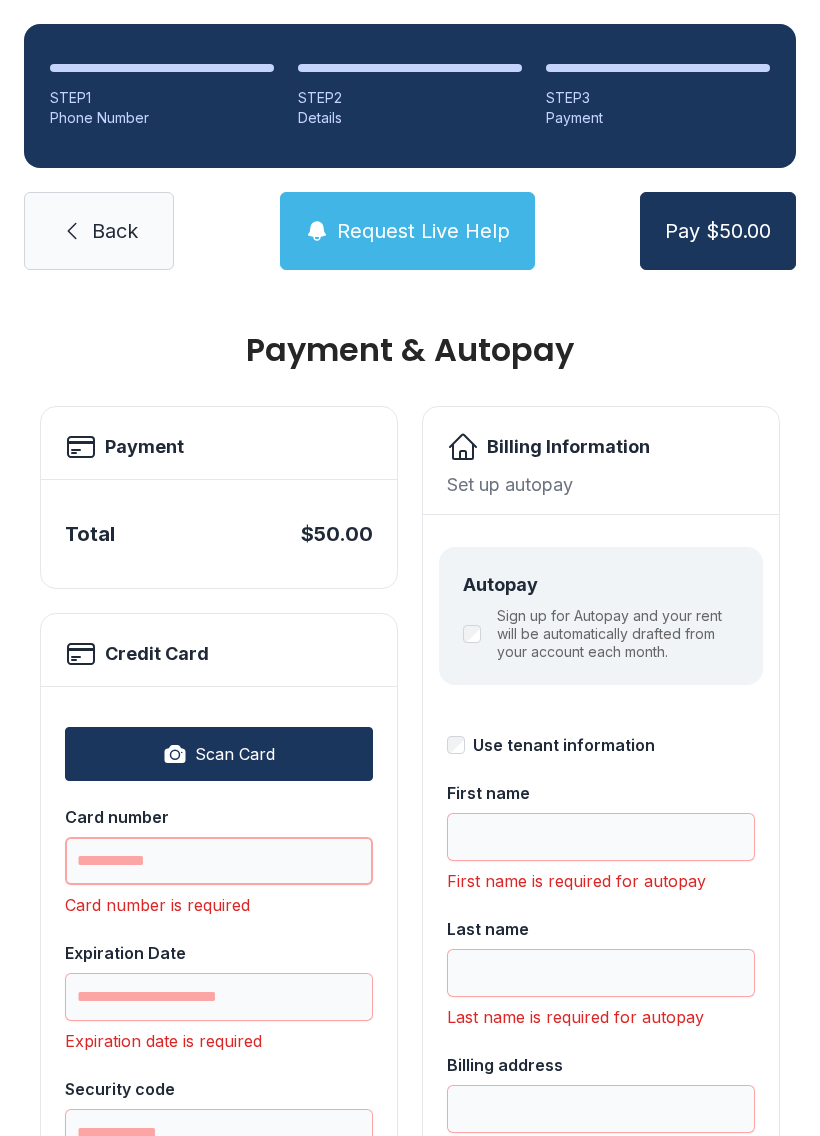 scroll, scrollTop: 44, scrollLeft: 0, axis: vertical 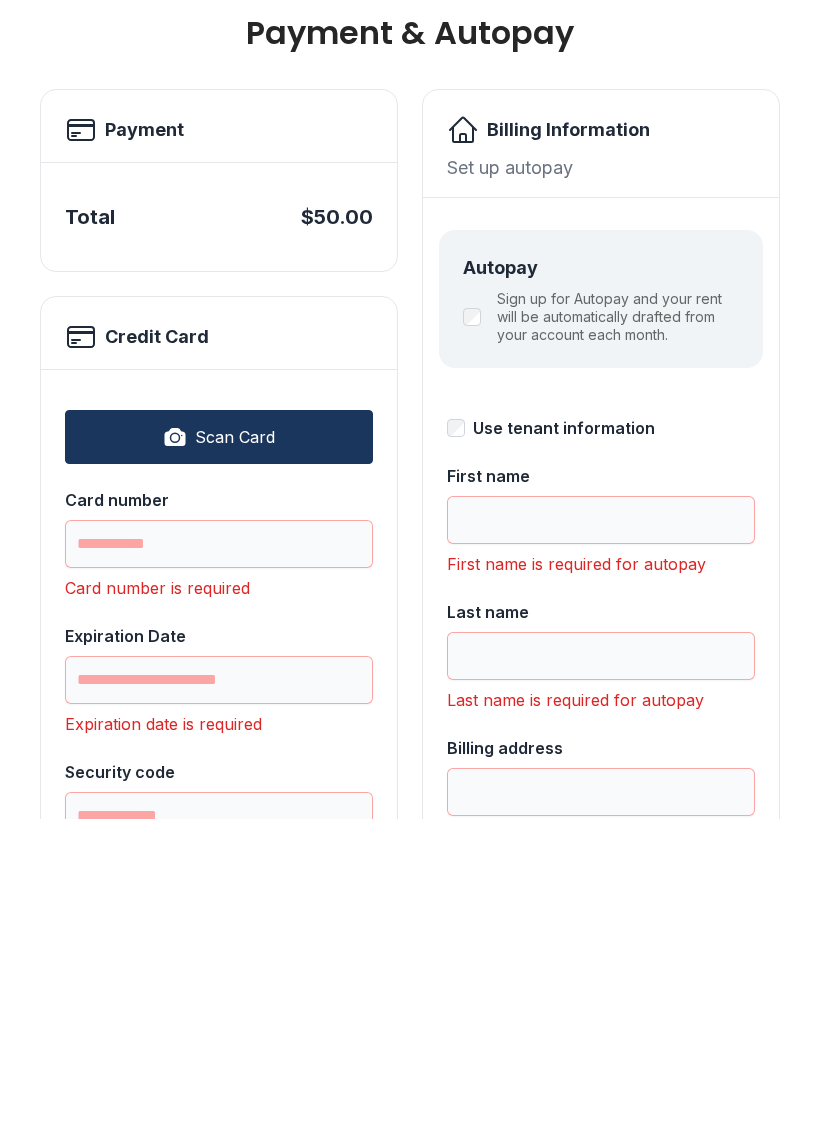 click on "Scan Card" at bounding box center (235, 754) 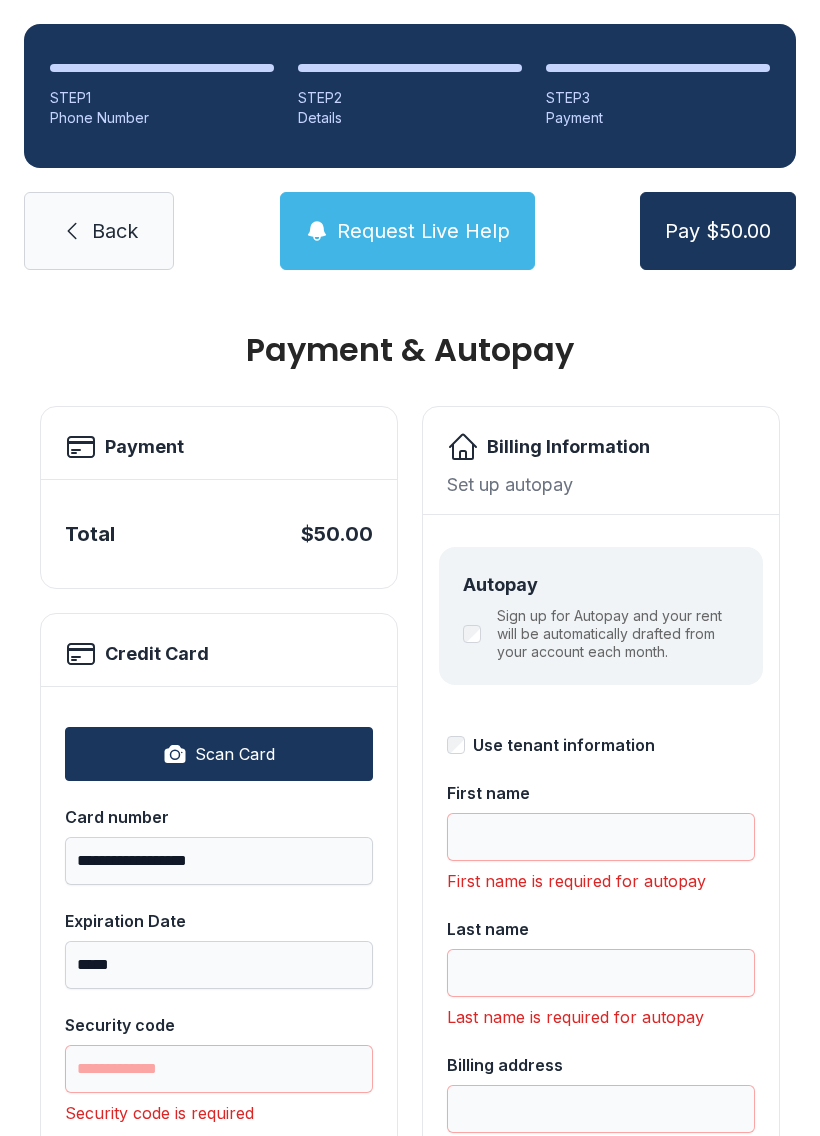 type on "**********" 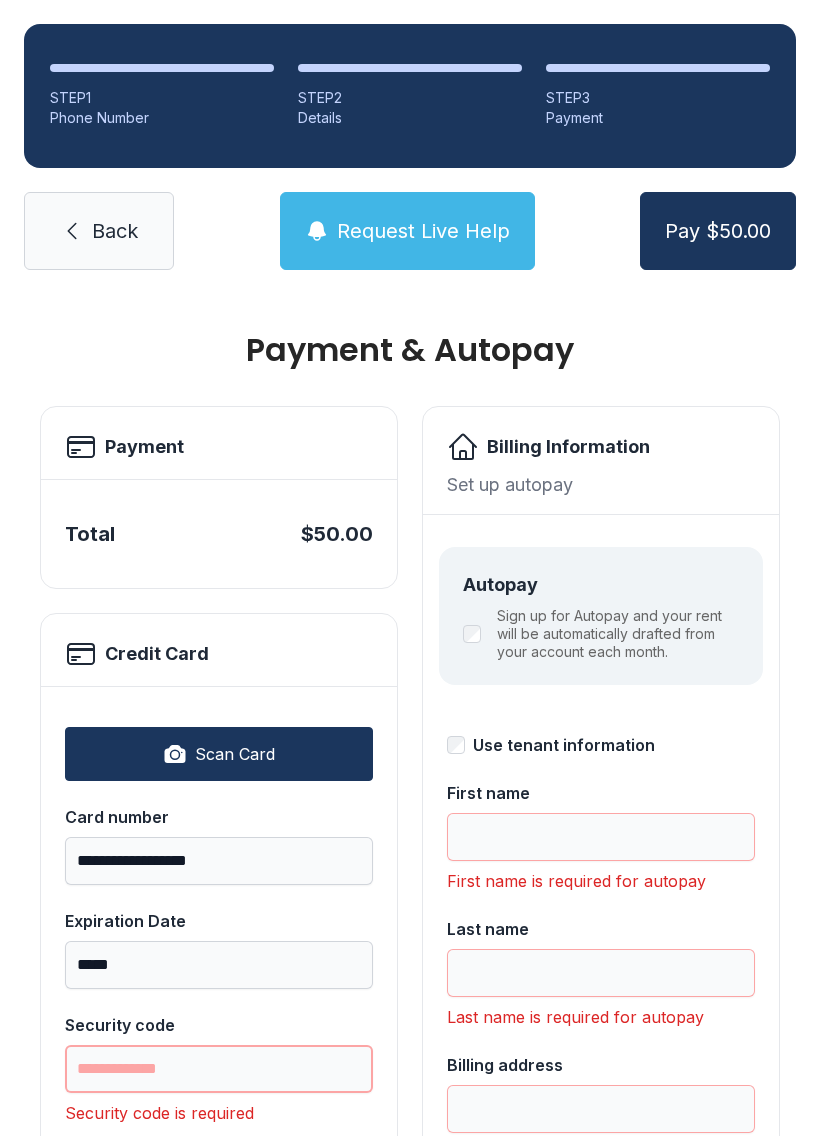 click on "Security code" at bounding box center (219, 1069) 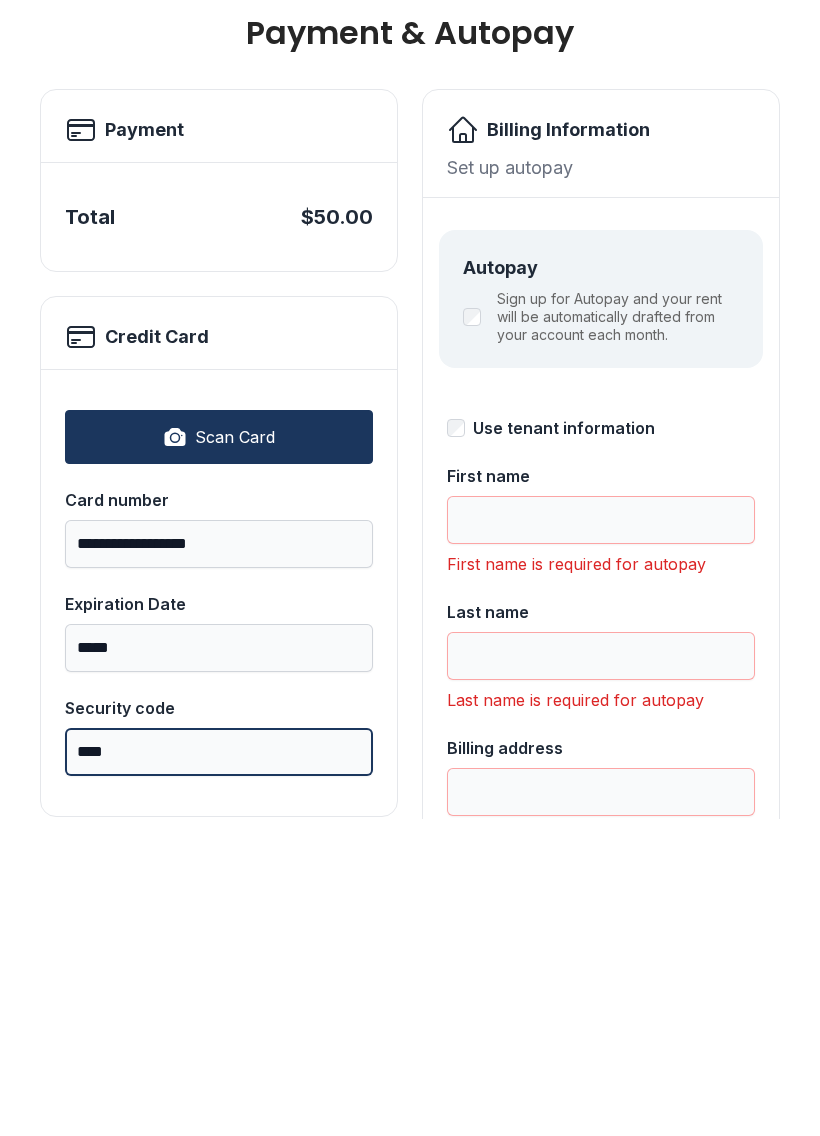 type on "****" 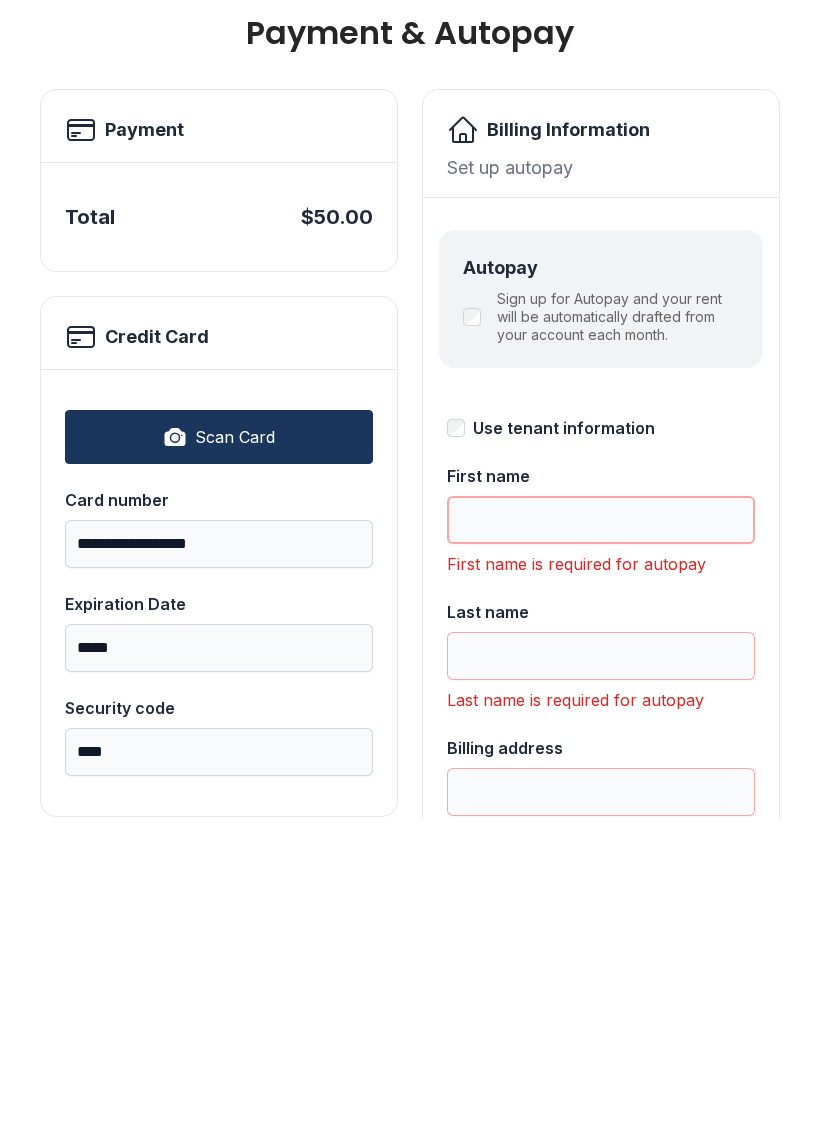 click on "First name" at bounding box center (601, 837) 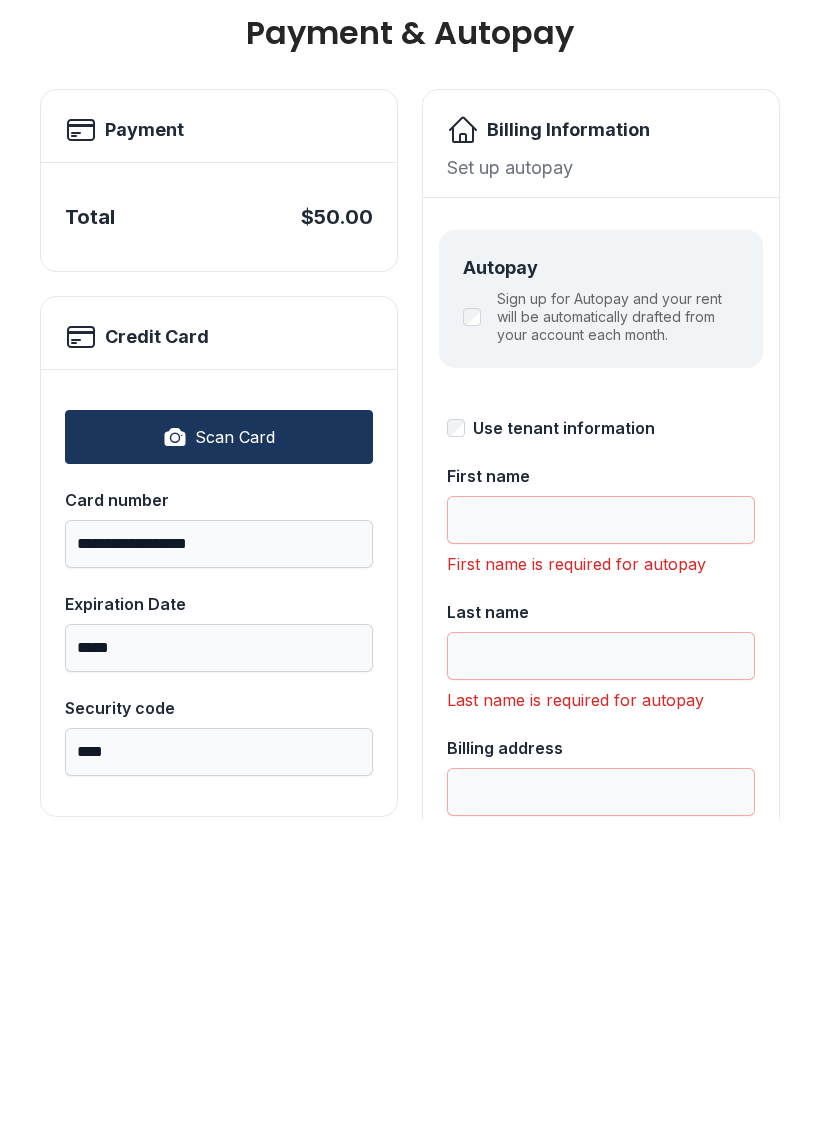 click on "**********" at bounding box center [601, 1019] 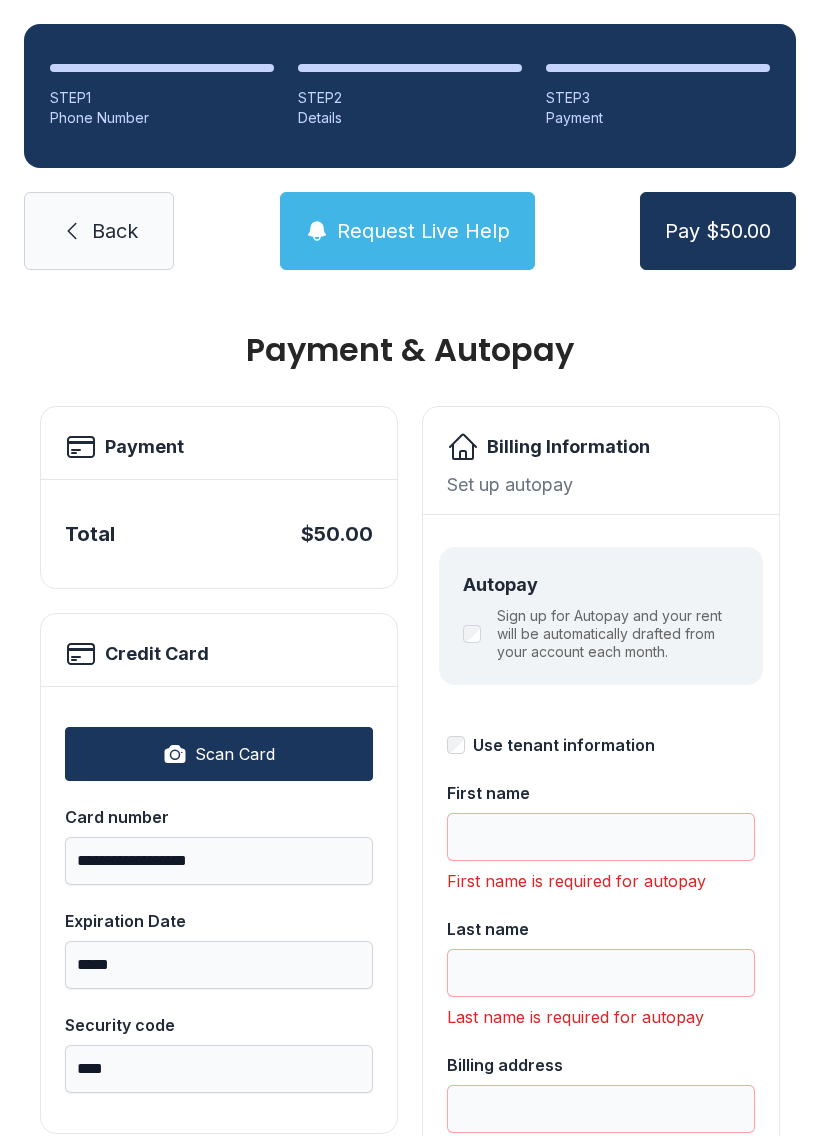 scroll, scrollTop: 0, scrollLeft: 0, axis: both 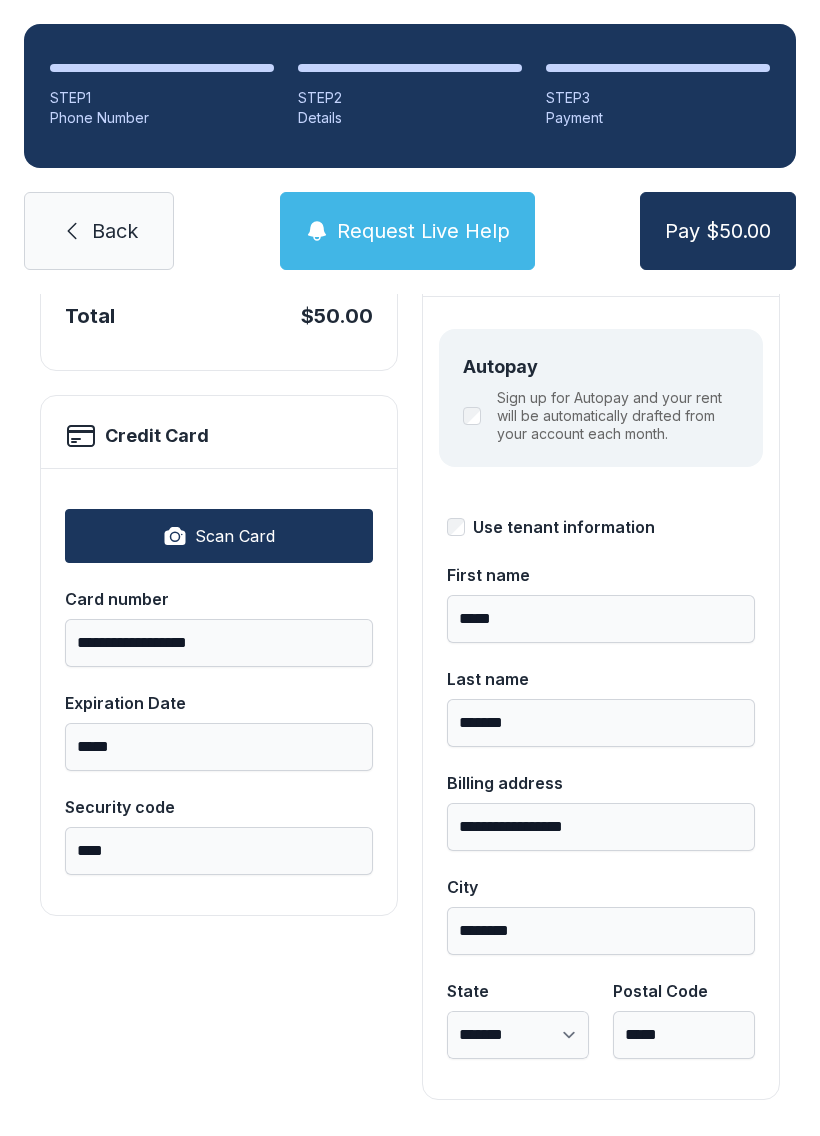 click on "Pay $50.00" at bounding box center [718, 231] 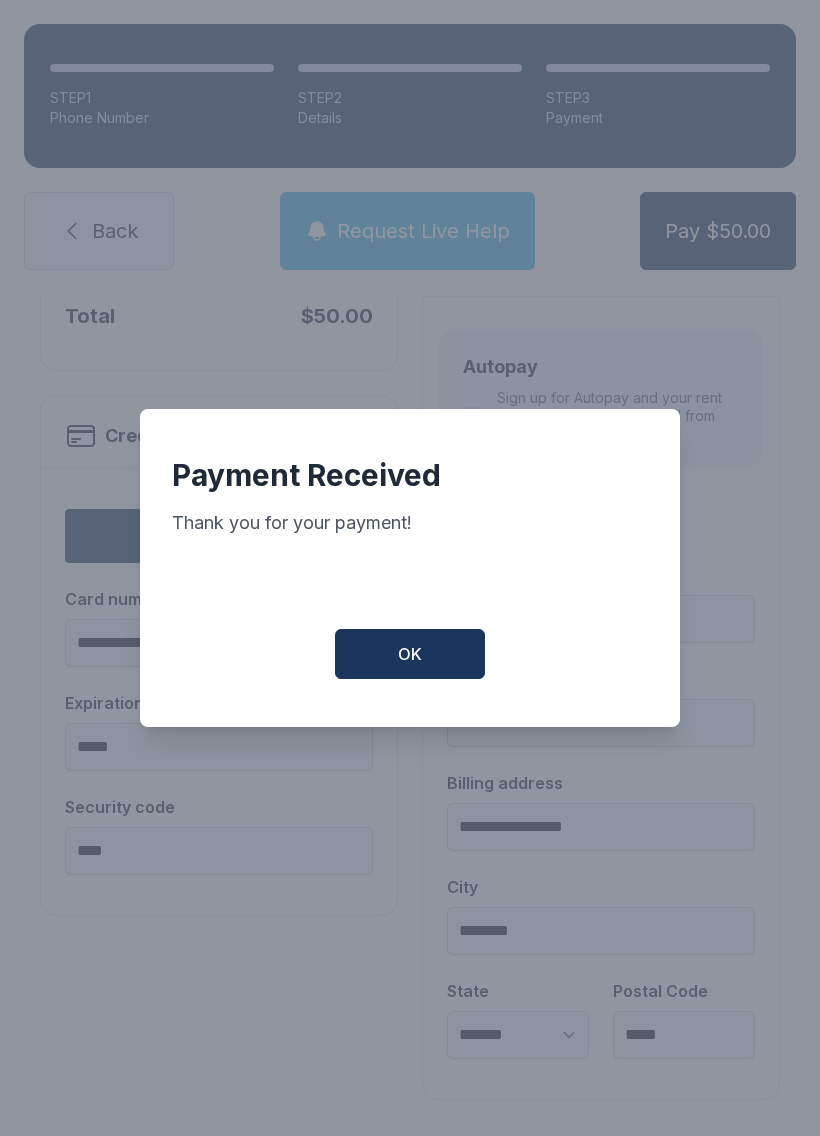 click on "OK" at bounding box center (410, 654) 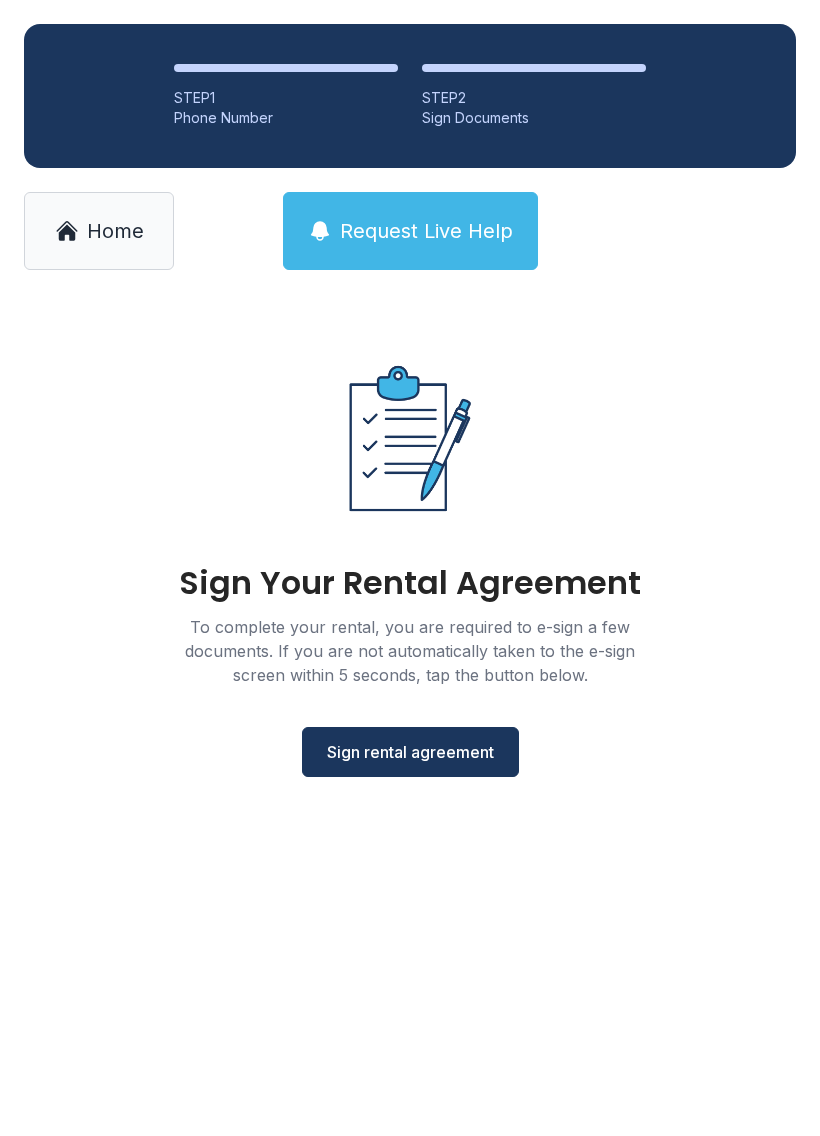 scroll, scrollTop: 0, scrollLeft: 0, axis: both 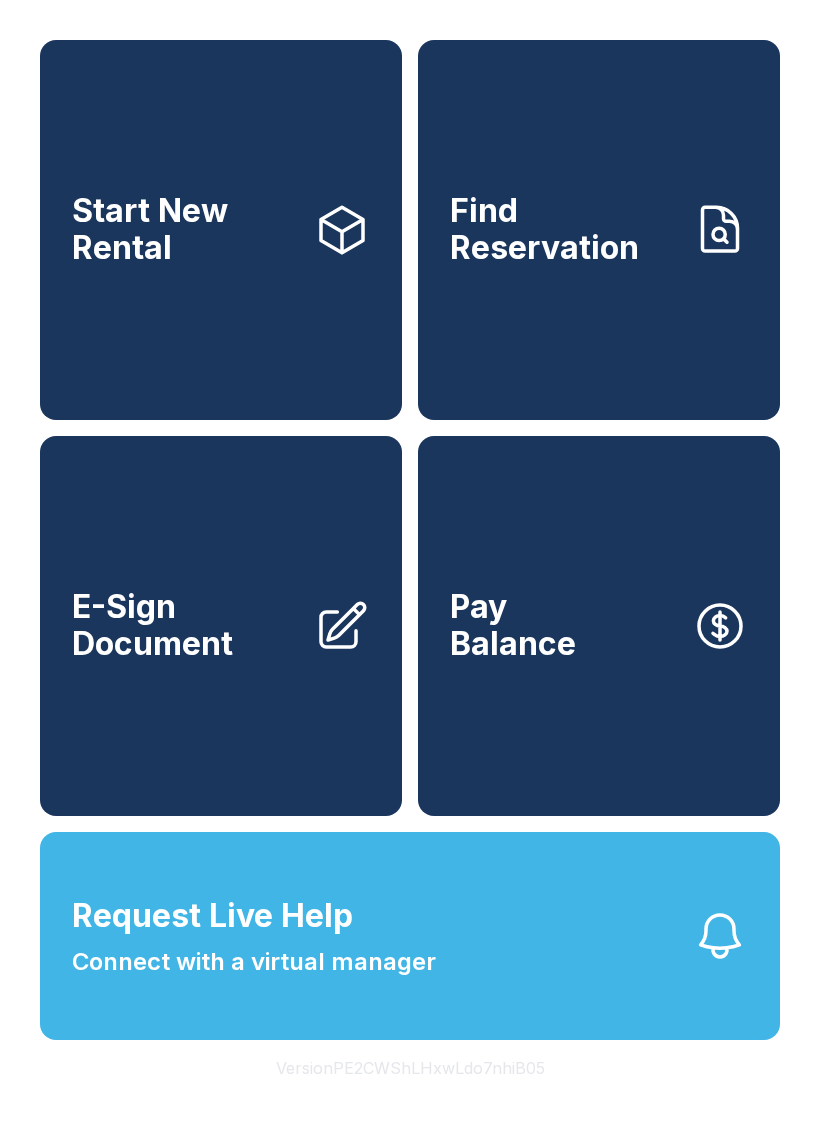 click on "Request Live Help Connect with a virtual manager" at bounding box center [410, 936] 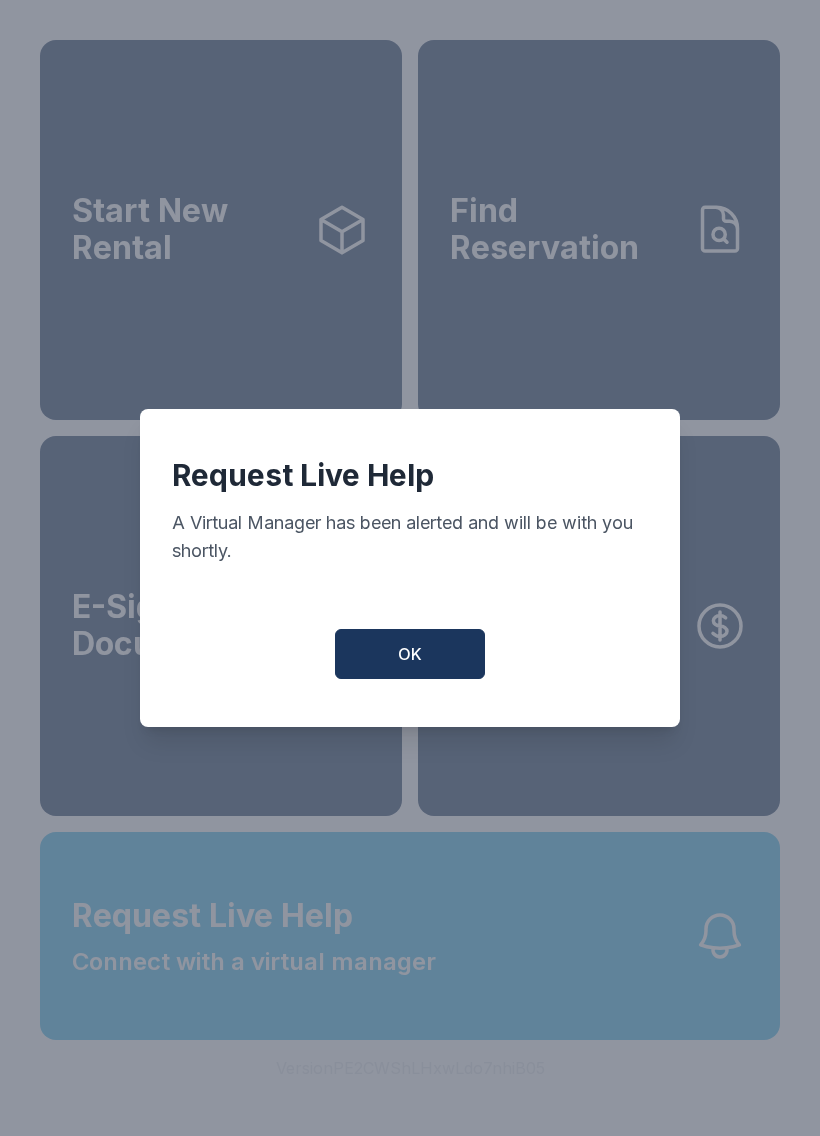 click on "OK" at bounding box center [410, 654] 